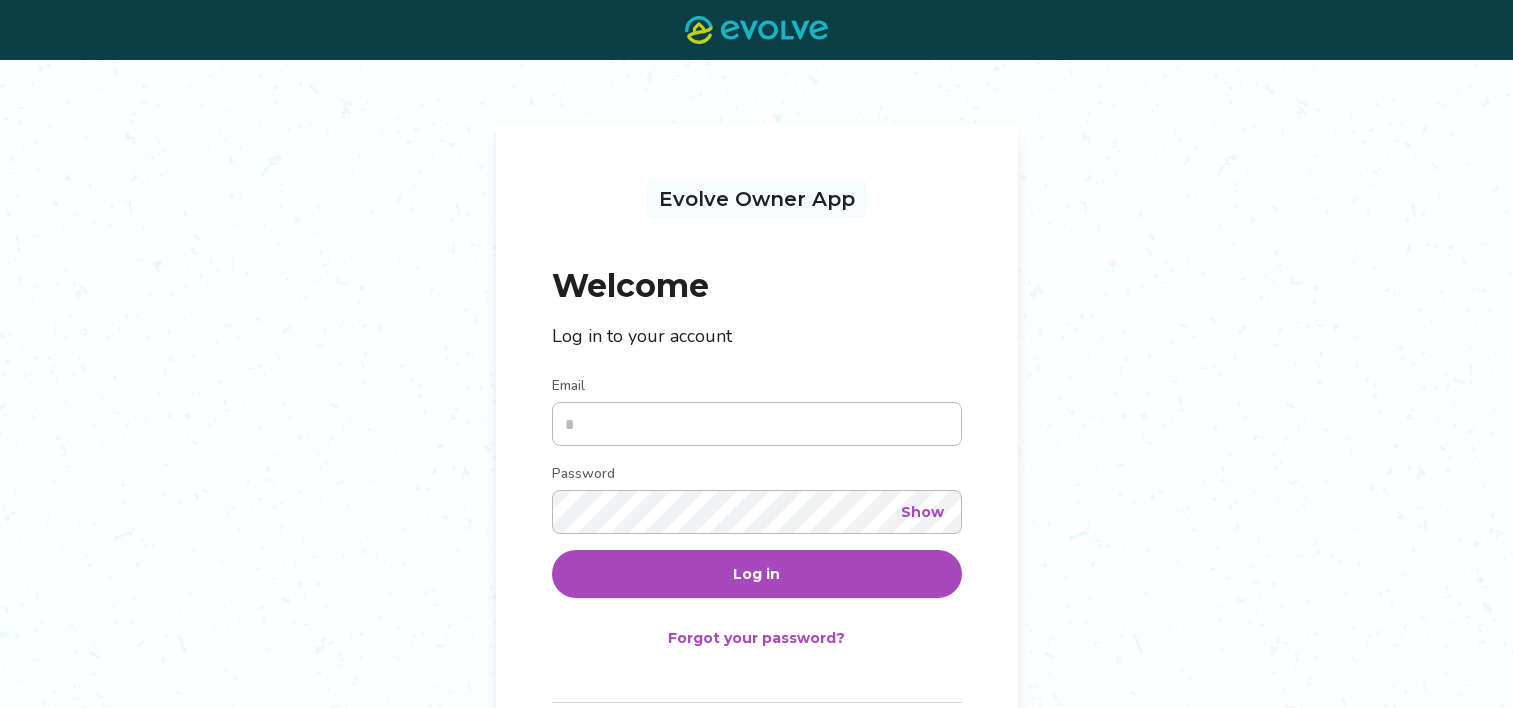 scroll, scrollTop: 0, scrollLeft: 0, axis: both 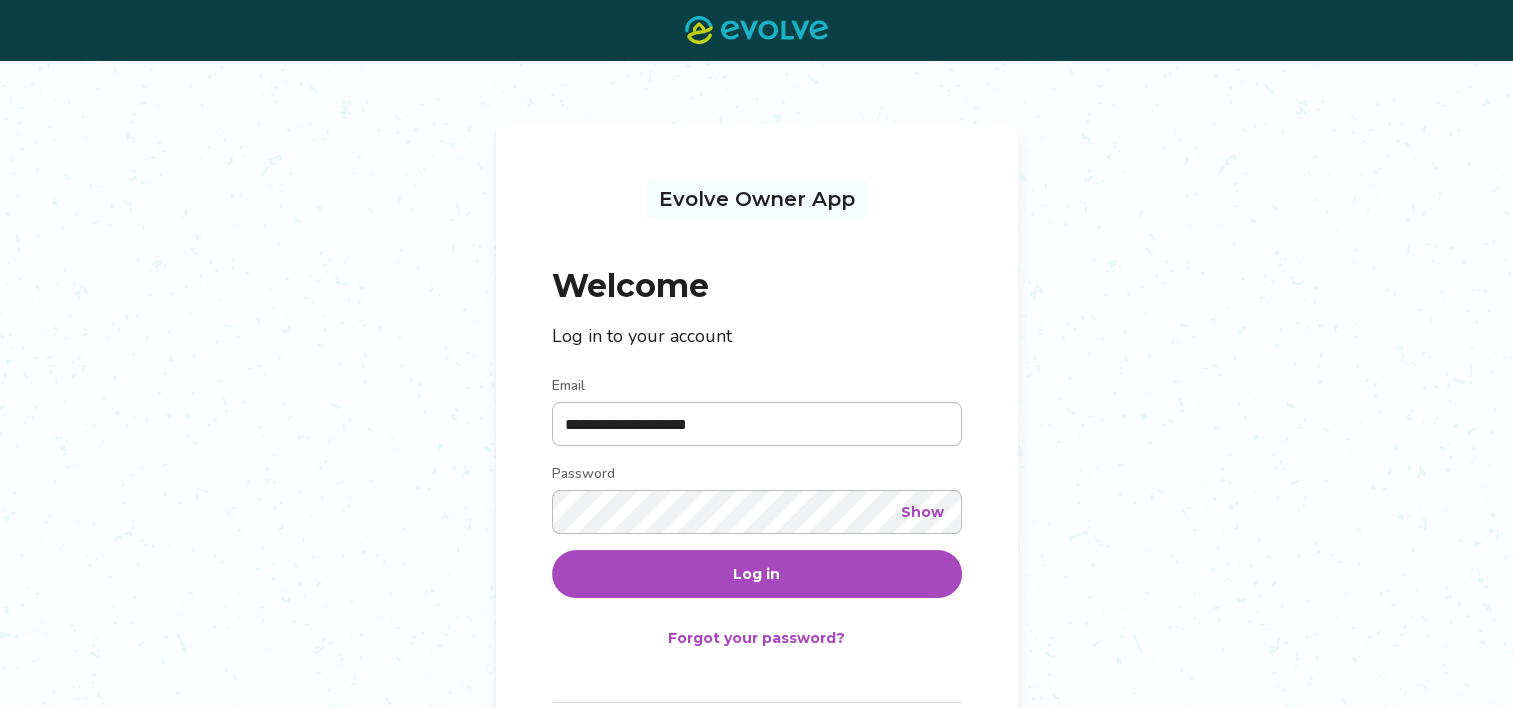 type on "**********" 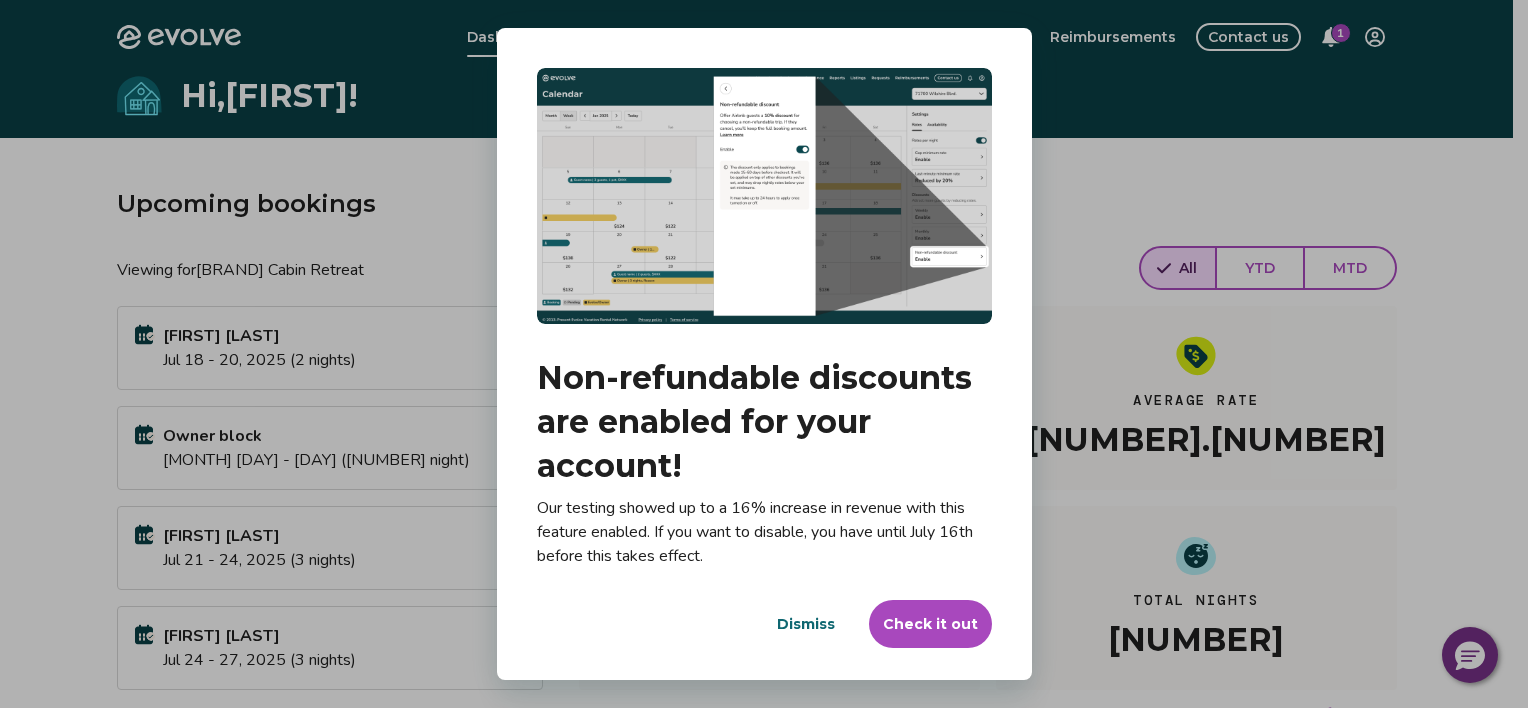 click on "Dismiss" at bounding box center (806, 624) 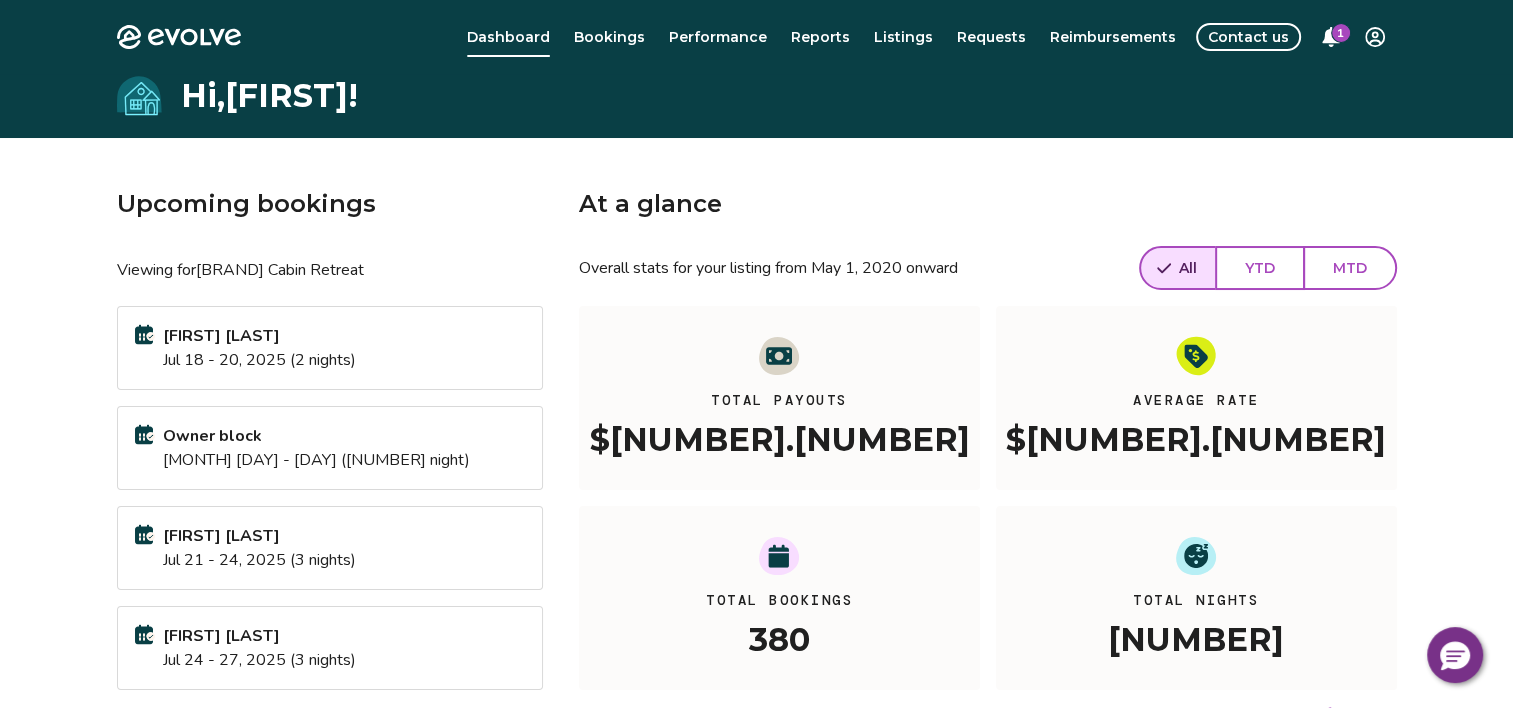 click on "1" at bounding box center (1341, 33) 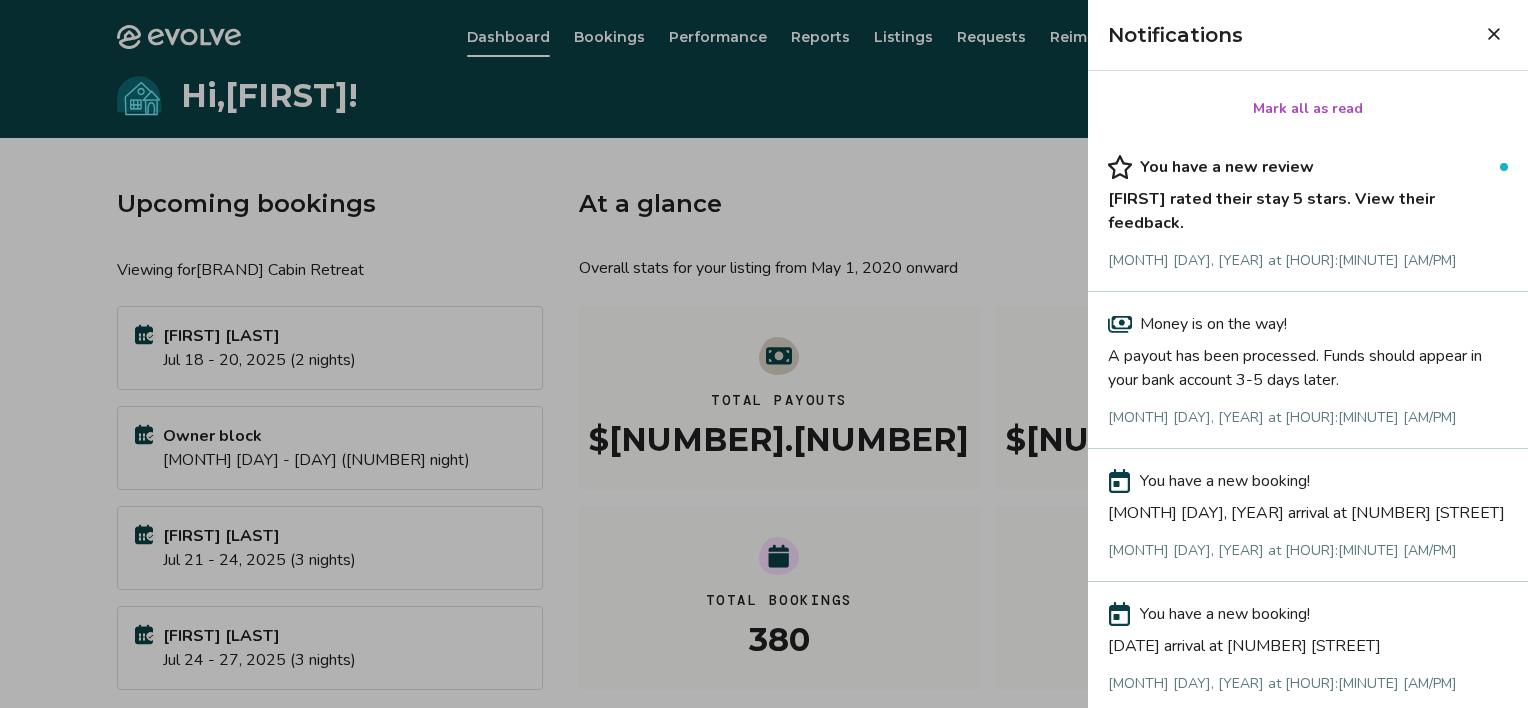 click on "[FIRST] rated their stay 5 stars. View their feedback." at bounding box center (1308, 207) 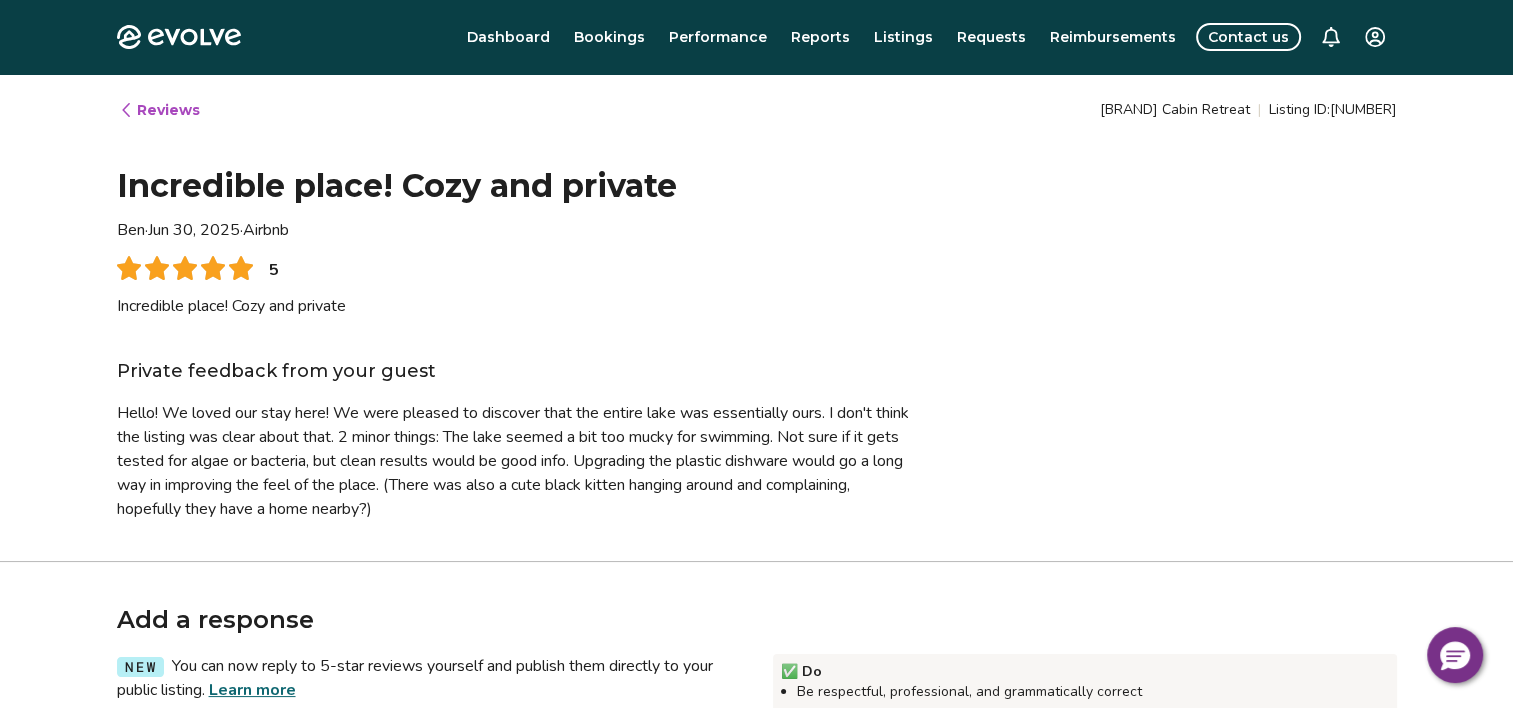 type on "*" 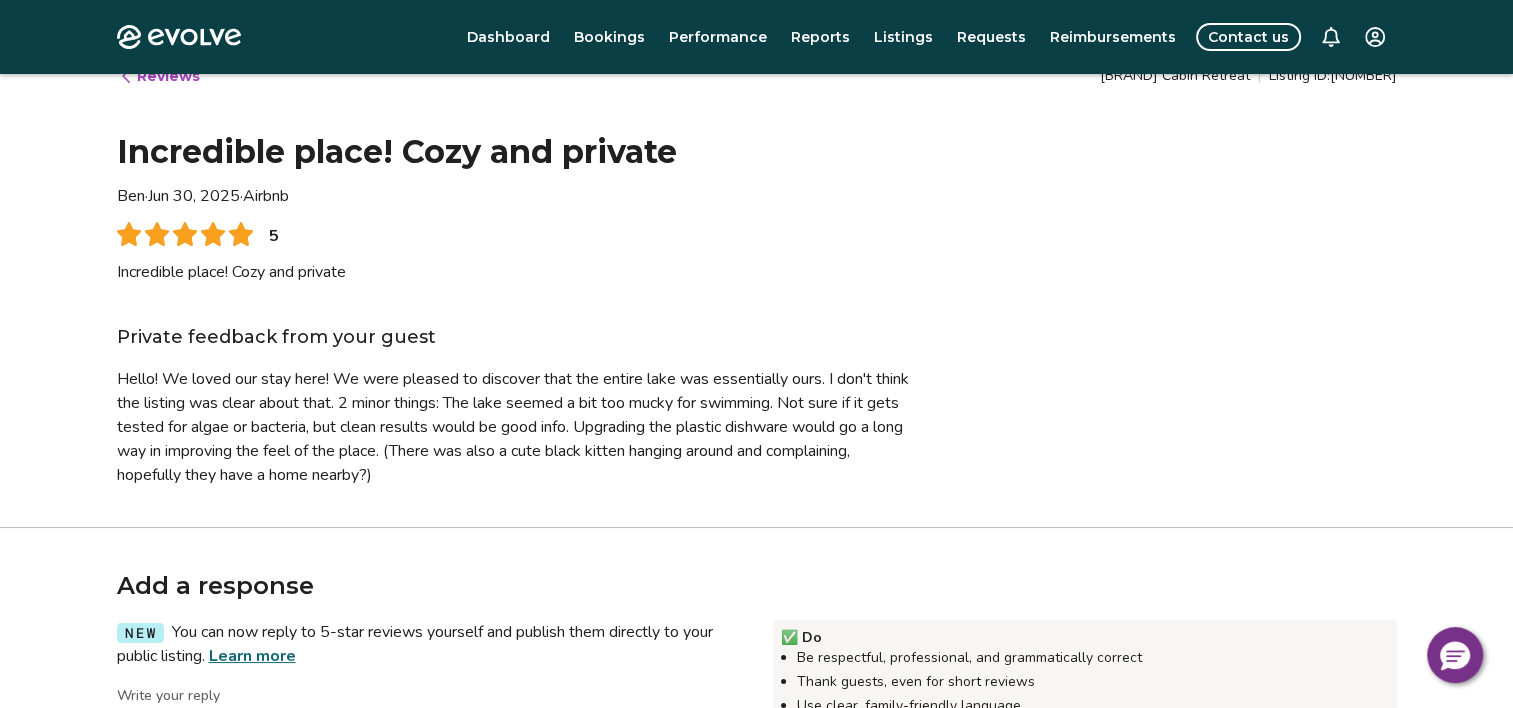 scroll, scrollTop: 0, scrollLeft: 0, axis: both 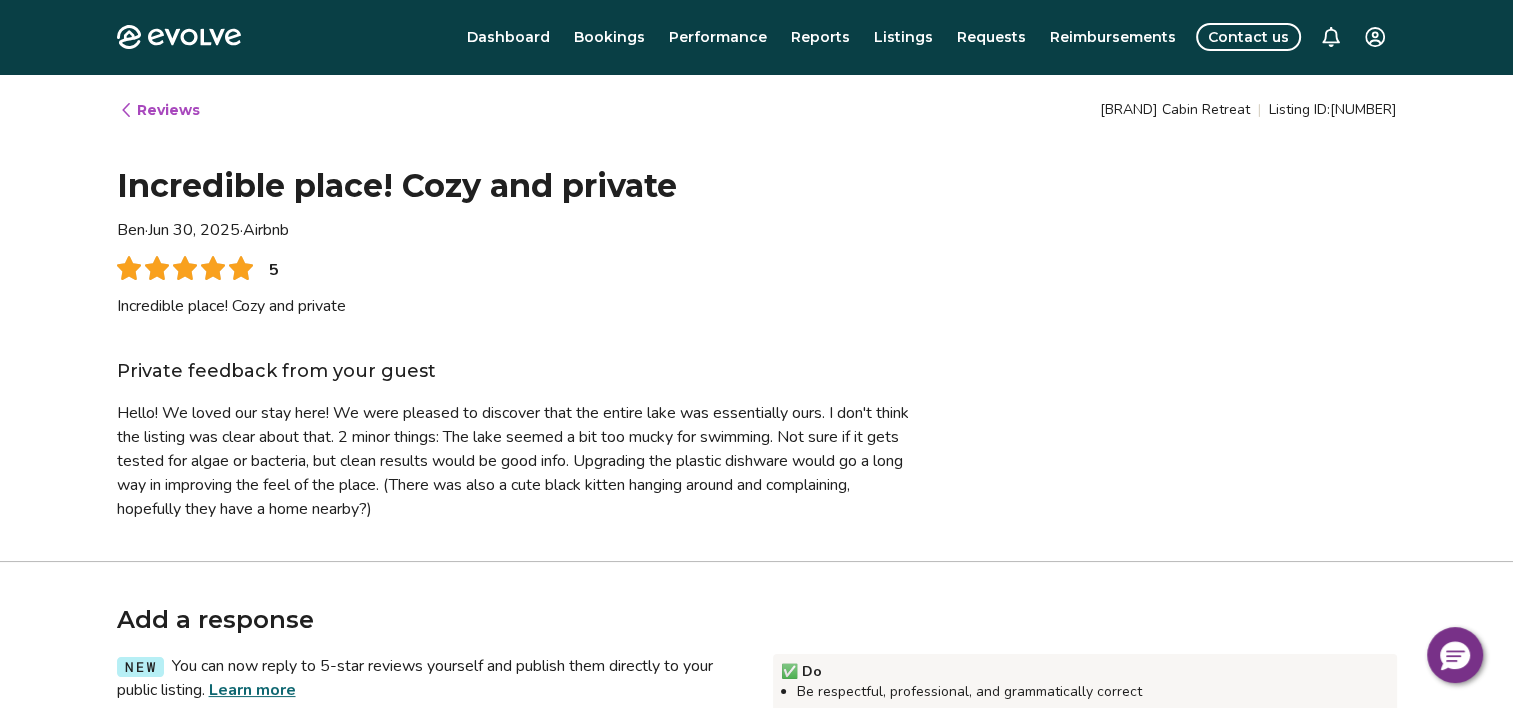 click on "Reviews" at bounding box center (159, 110) 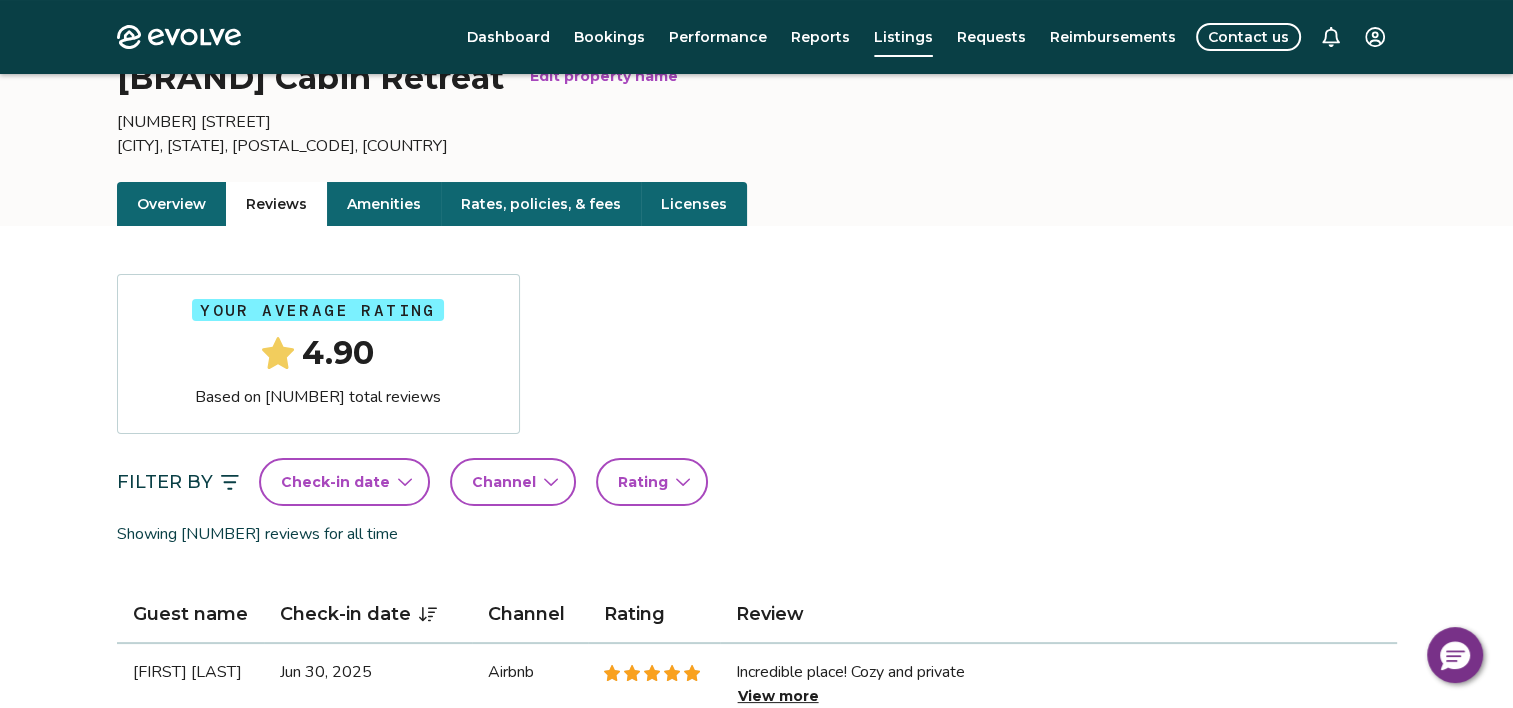 scroll, scrollTop: 0, scrollLeft: 0, axis: both 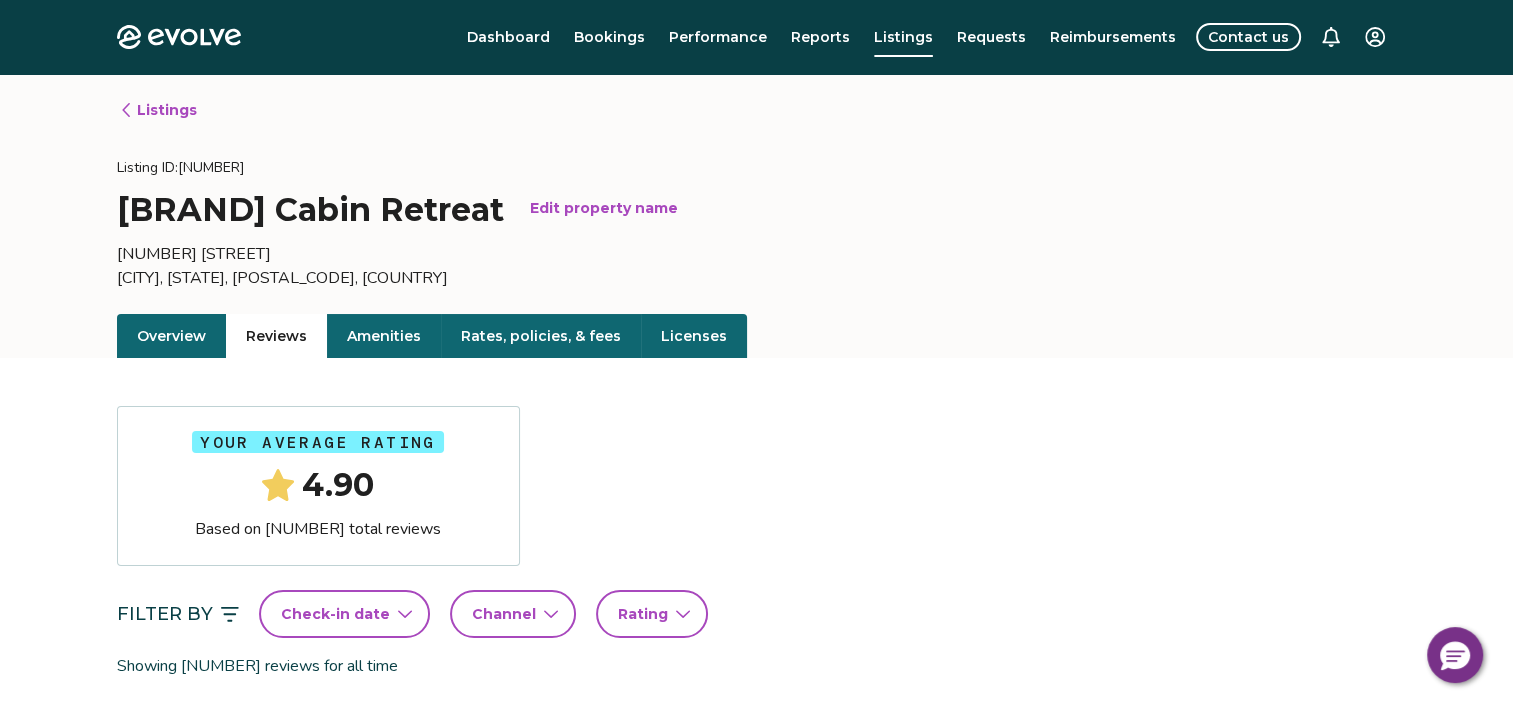 click on "Listings" at bounding box center (158, 110) 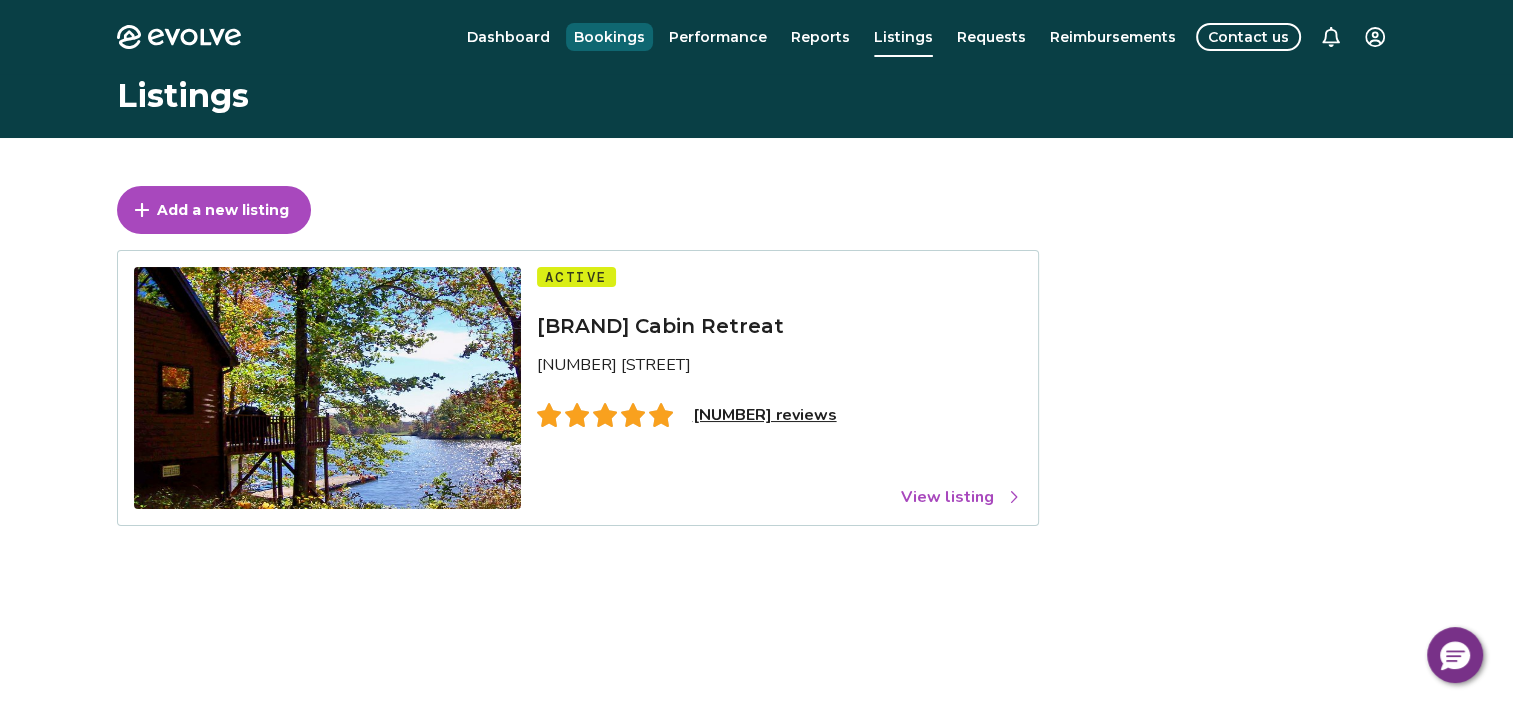 click on "Bookings" at bounding box center (609, 37) 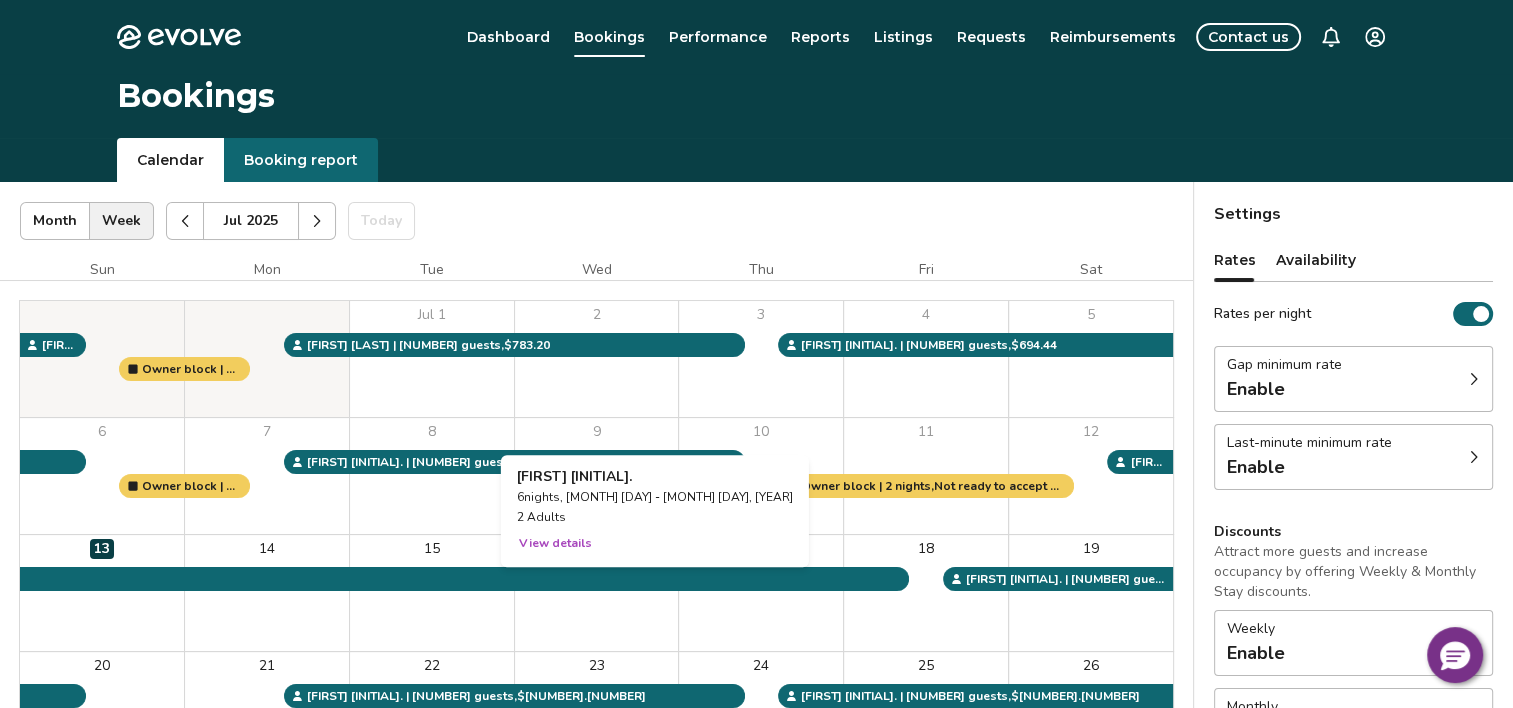 click on "View details" at bounding box center (555, 543) 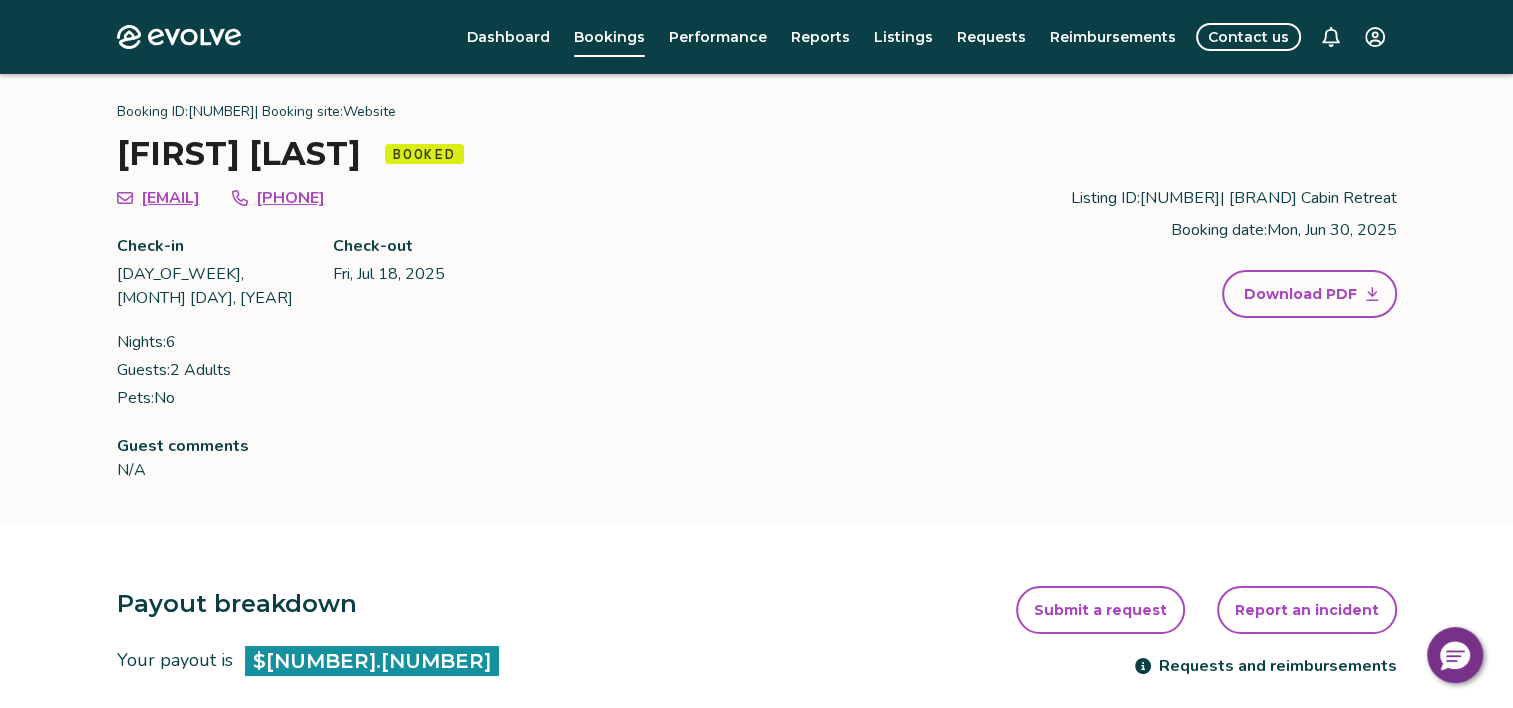 scroll, scrollTop: 0, scrollLeft: 0, axis: both 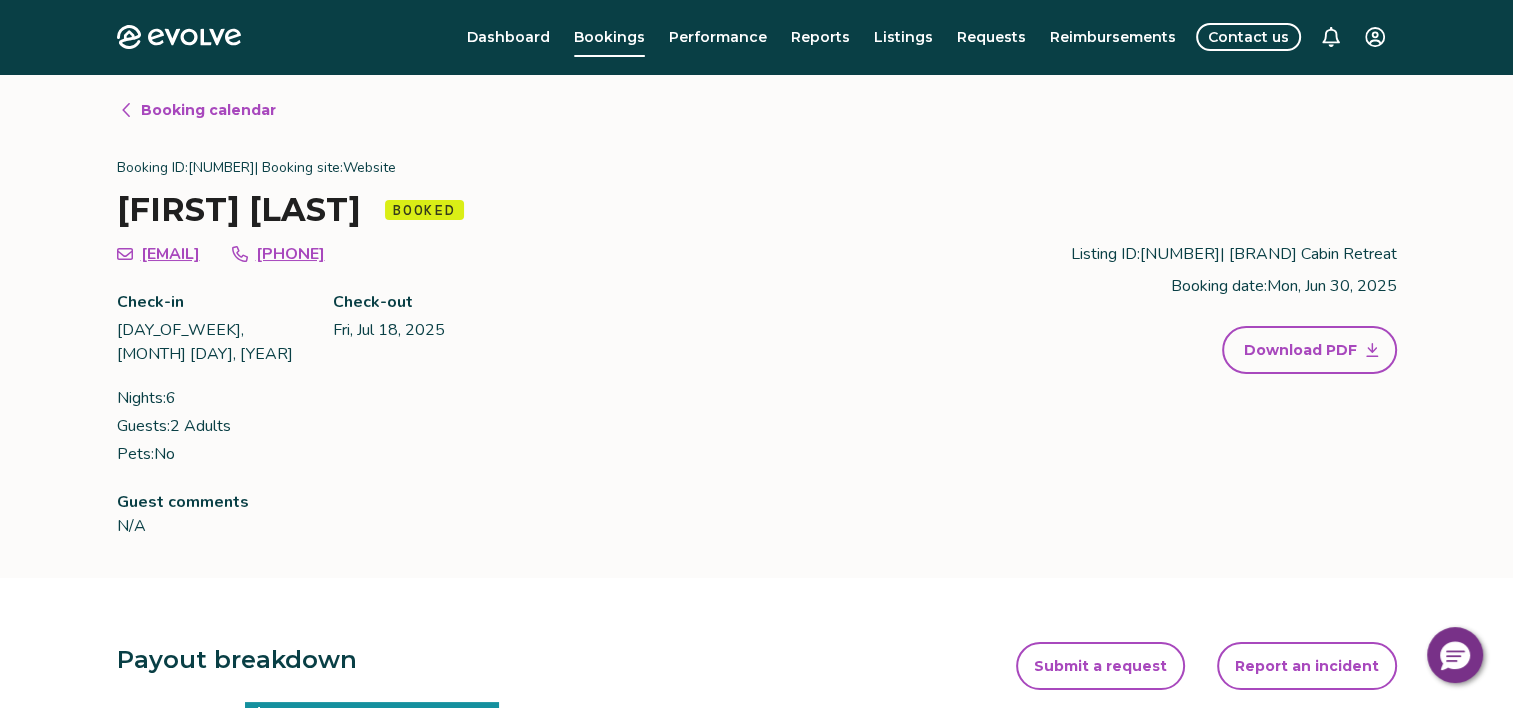 click on "Booking calendar" at bounding box center (208, 110) 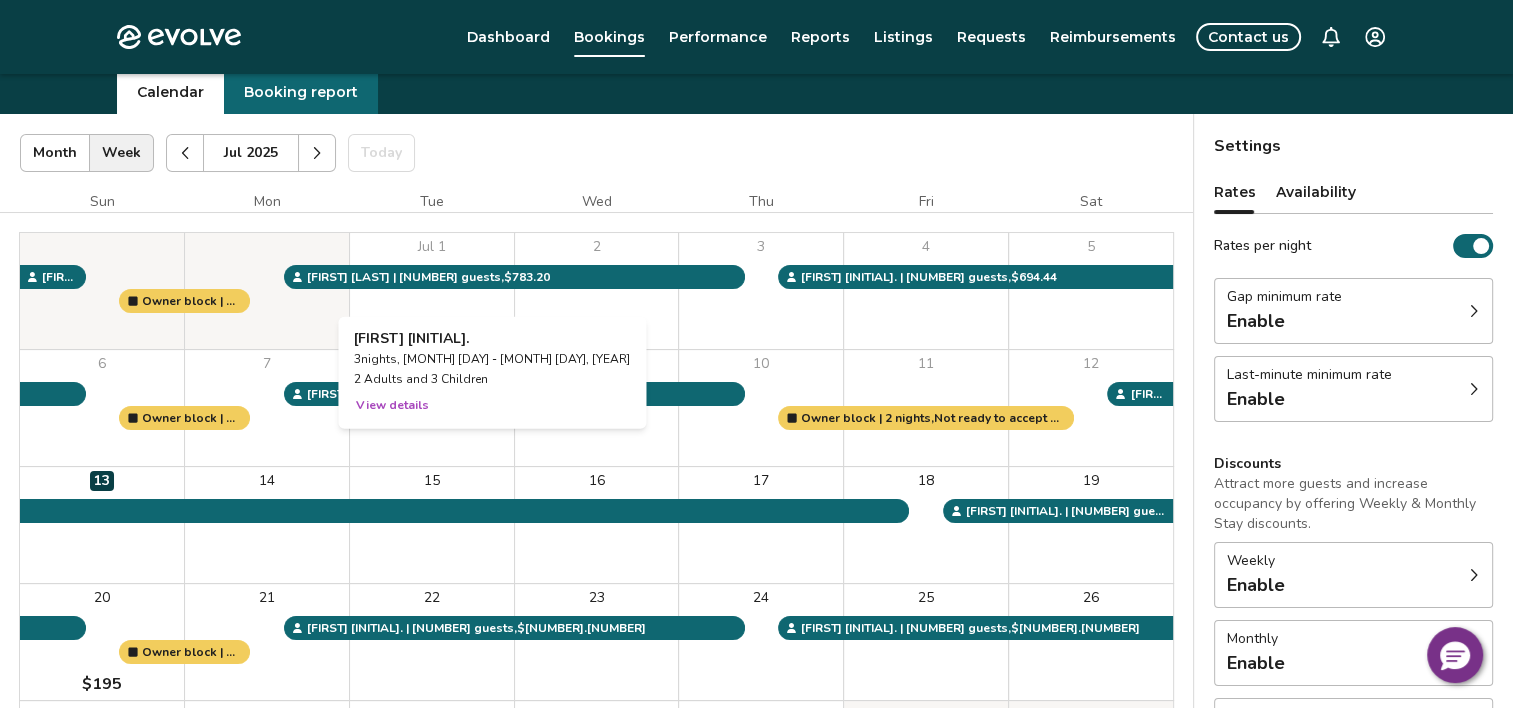 scroll, scrollTop: 100, scrollLeft: 0, axis: vertical 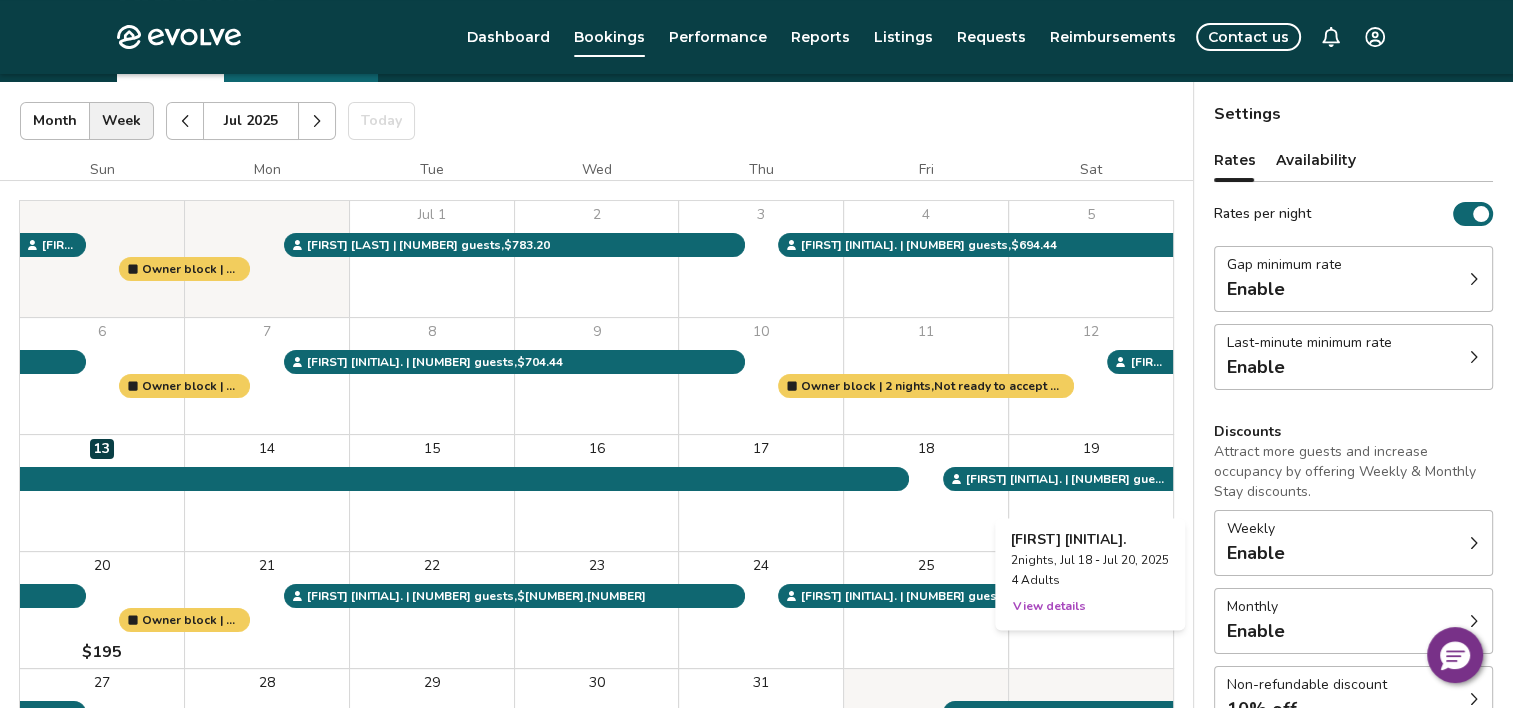 click on "View details" at bounding box center (1049, 606) 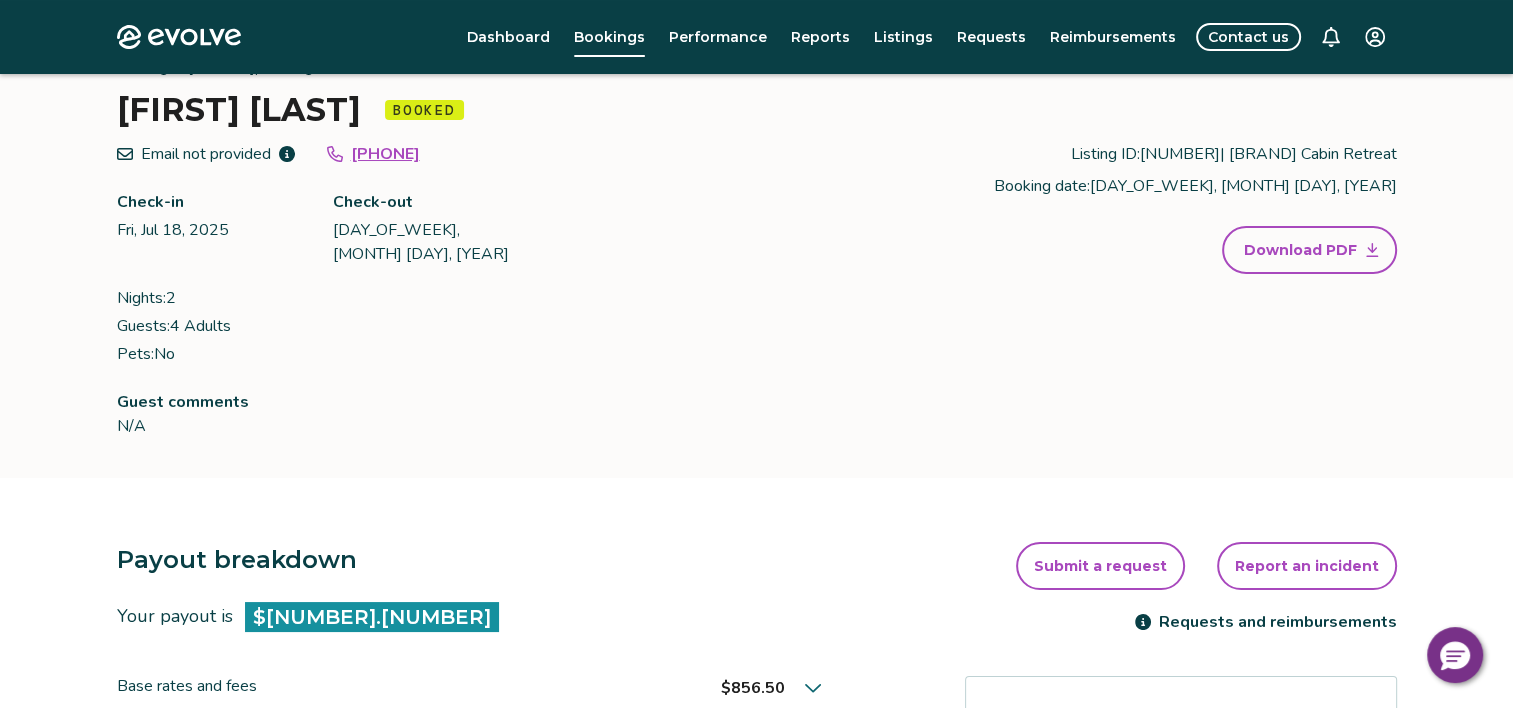 scroll, scrollTop: 0, scrollLeft: 0, axis: both 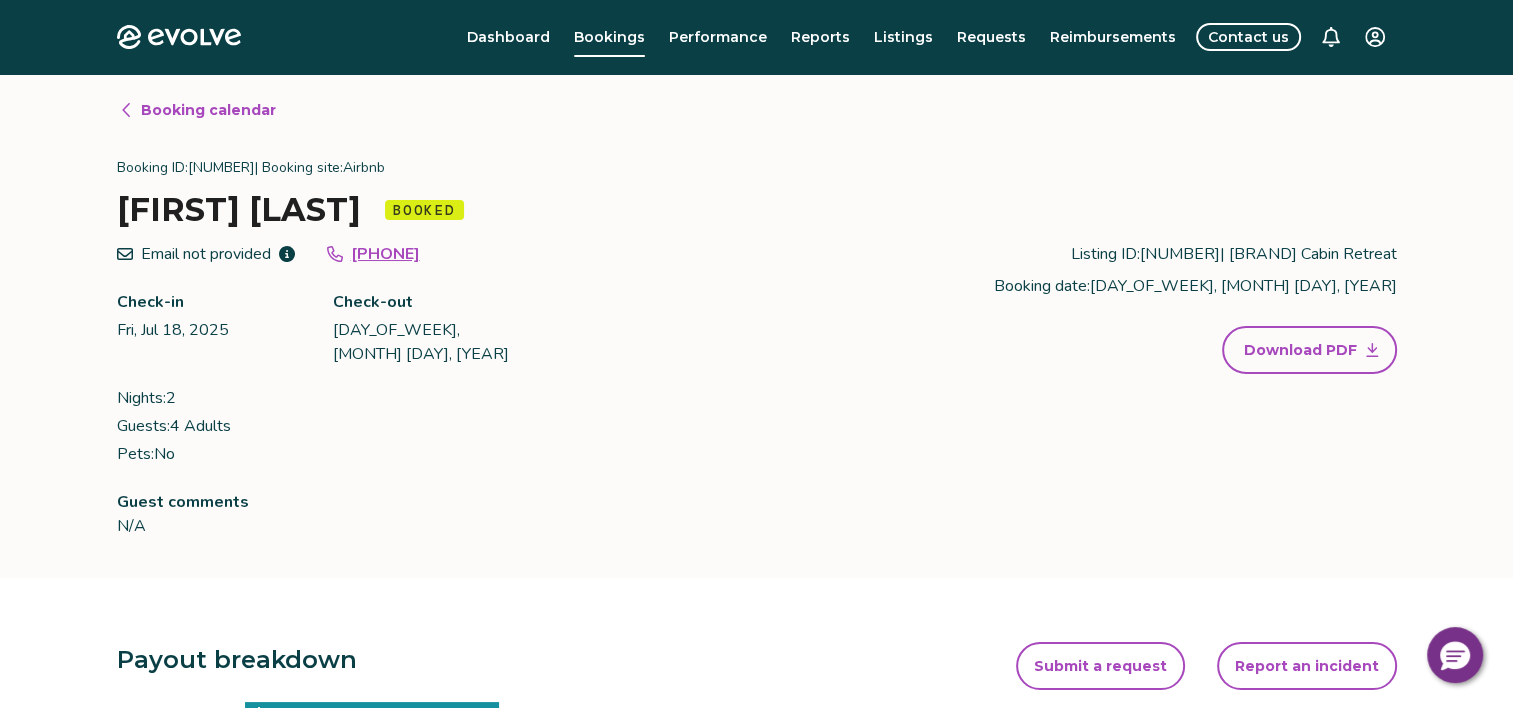 click on "Booking calendar" at bounding box center [208, 110] 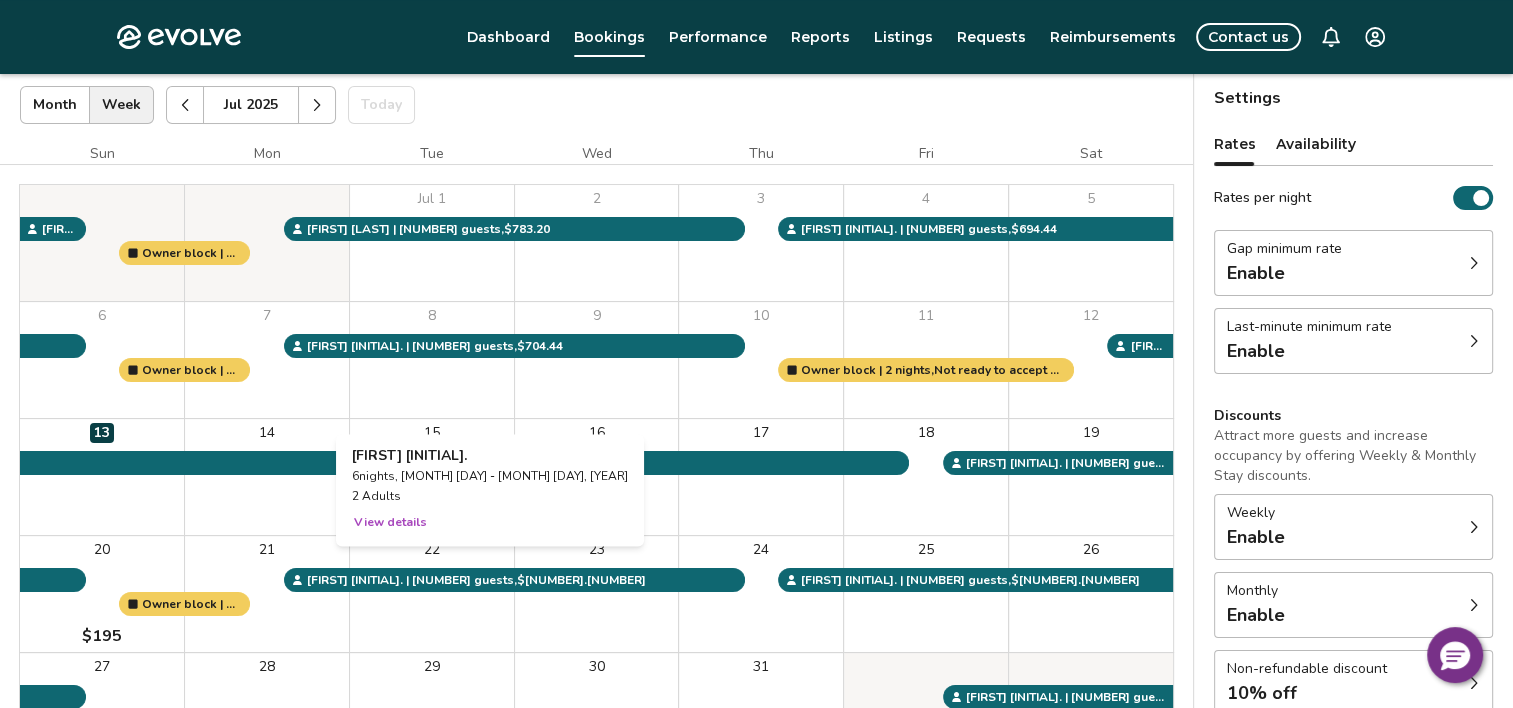 scroll, scrollTop: 0, scrollLeft: 0, axis: both 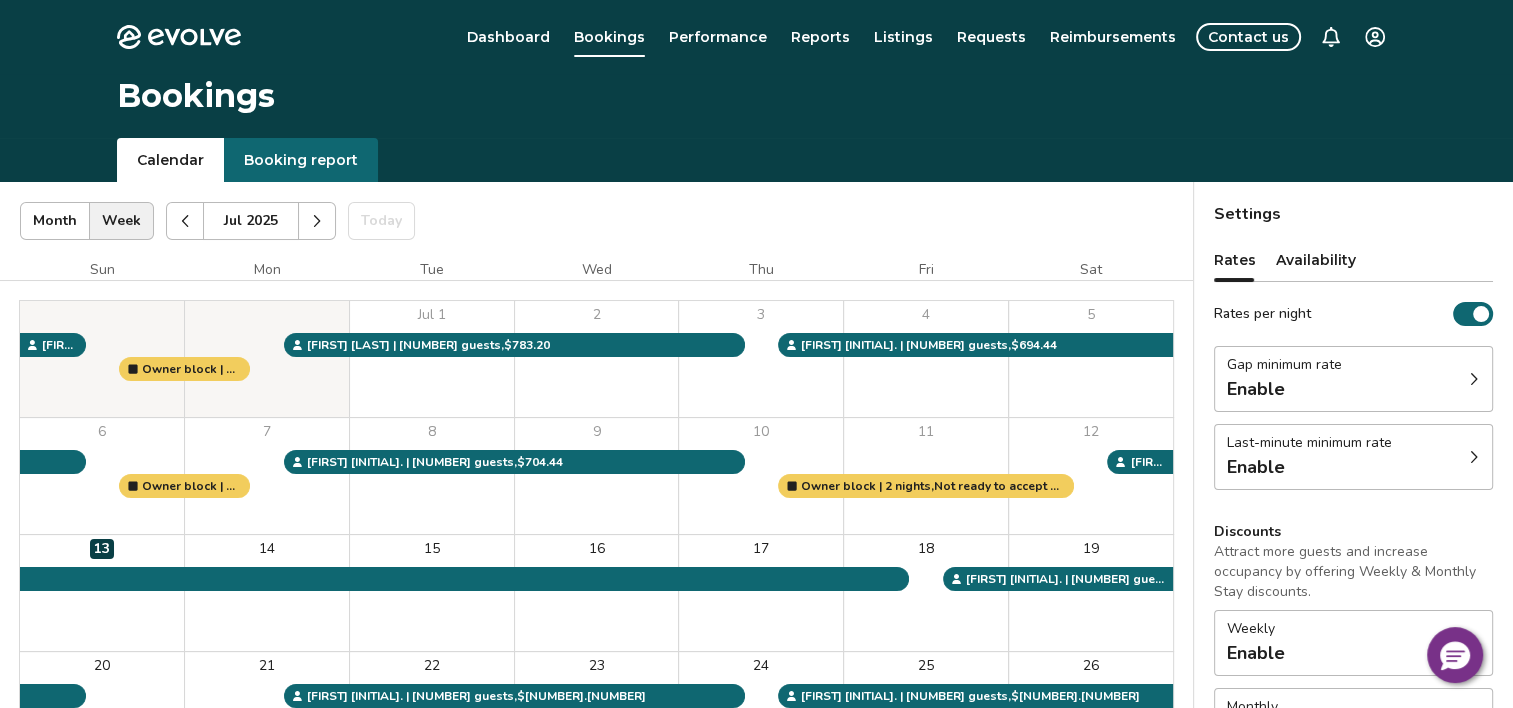 click at bounding box center [317, 221] 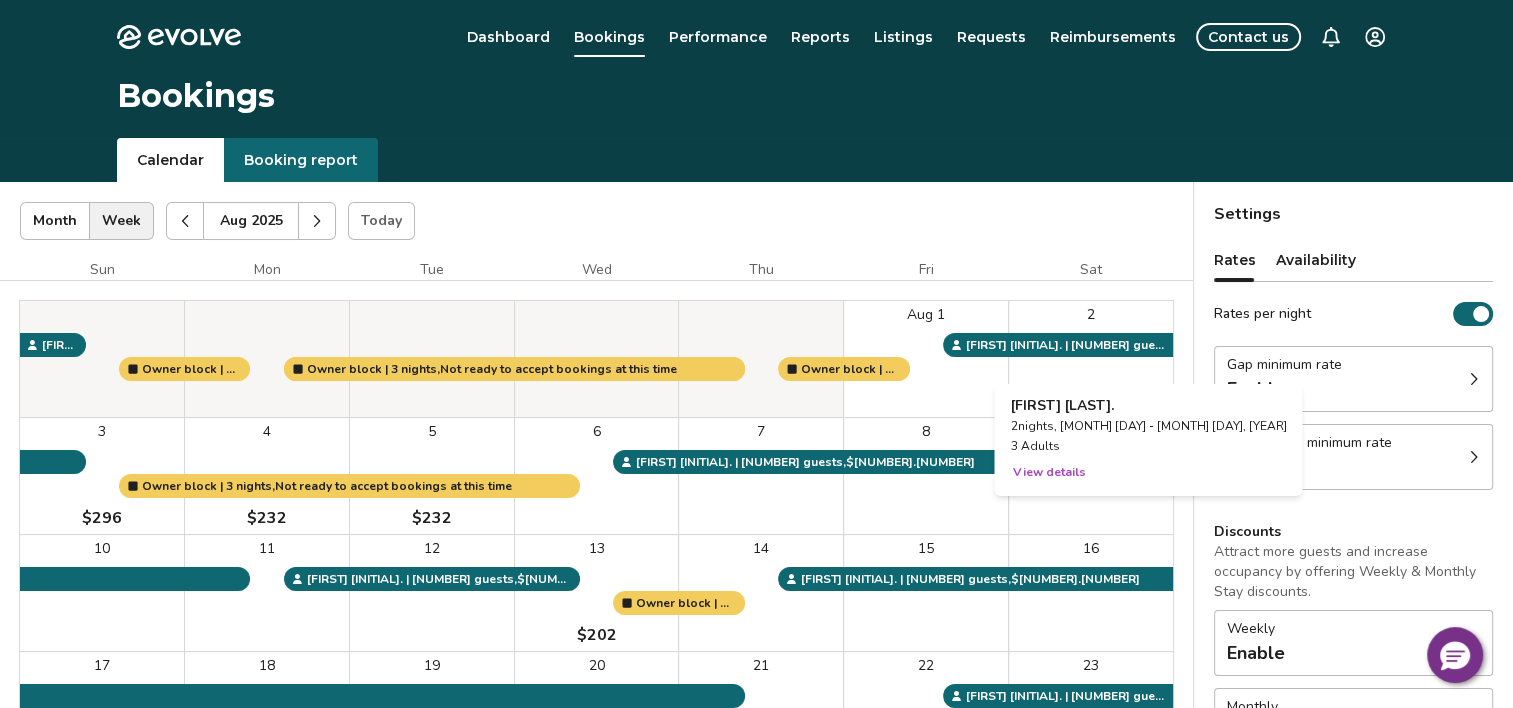 click on "View details" at bounding box center [1048, 472] 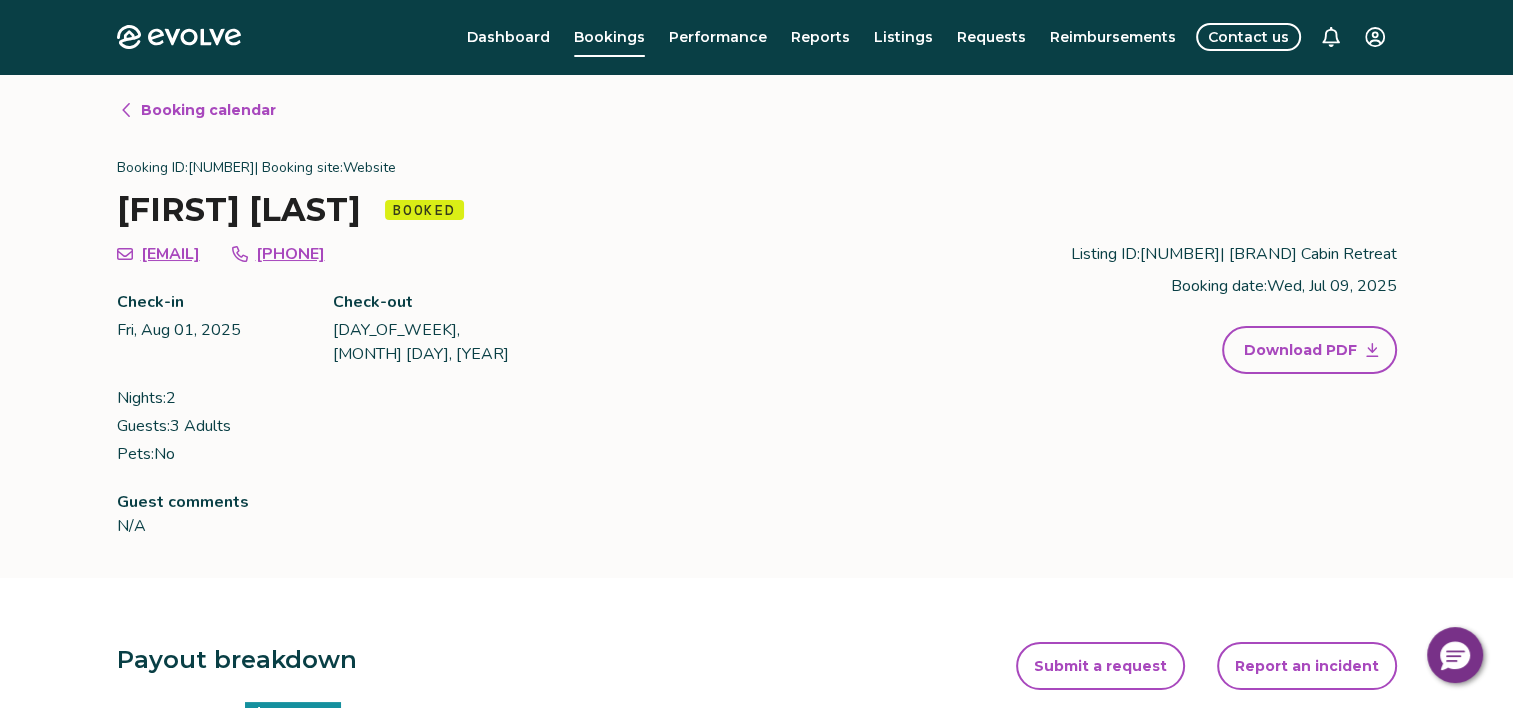 click on "Booking calendar" at bounding box center (208, 110) 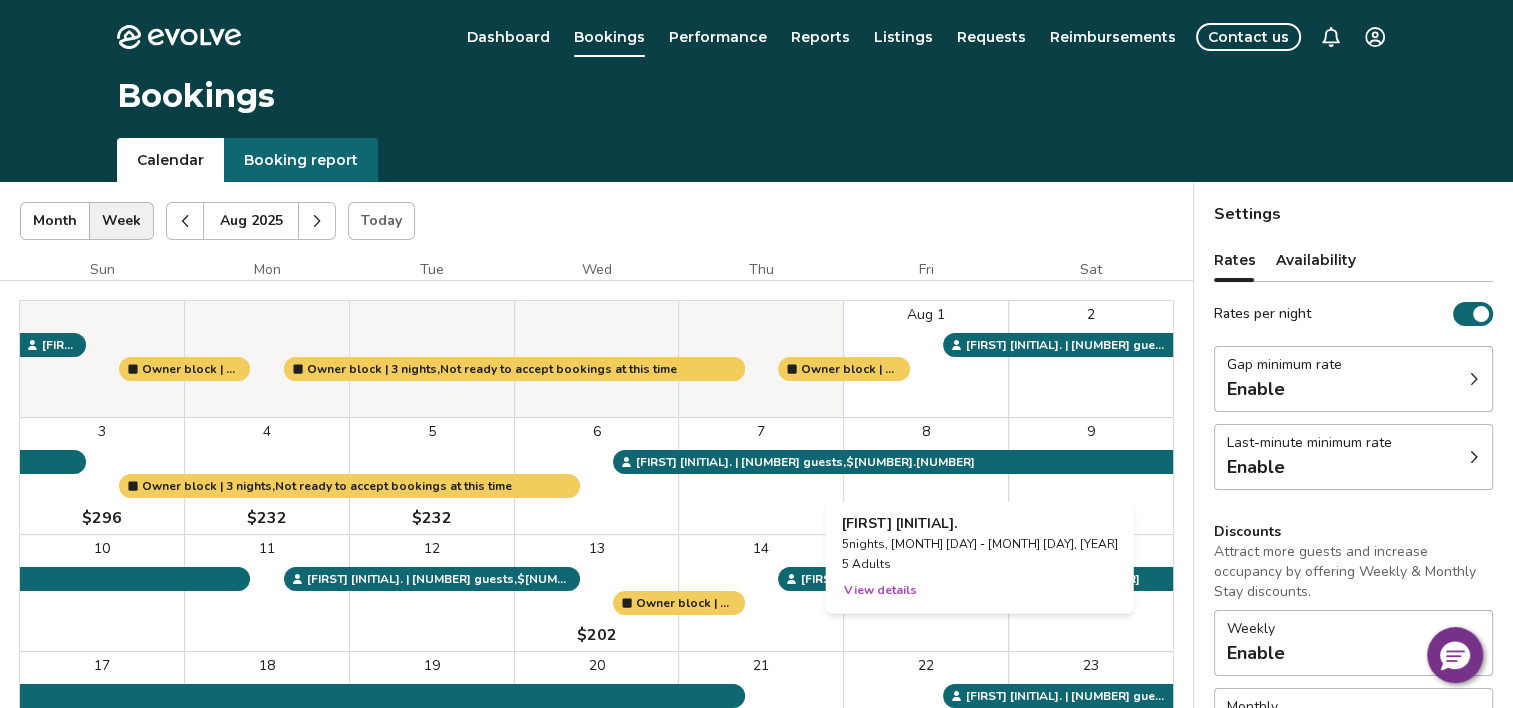 click on "View details" at bounding box center (880, 590) 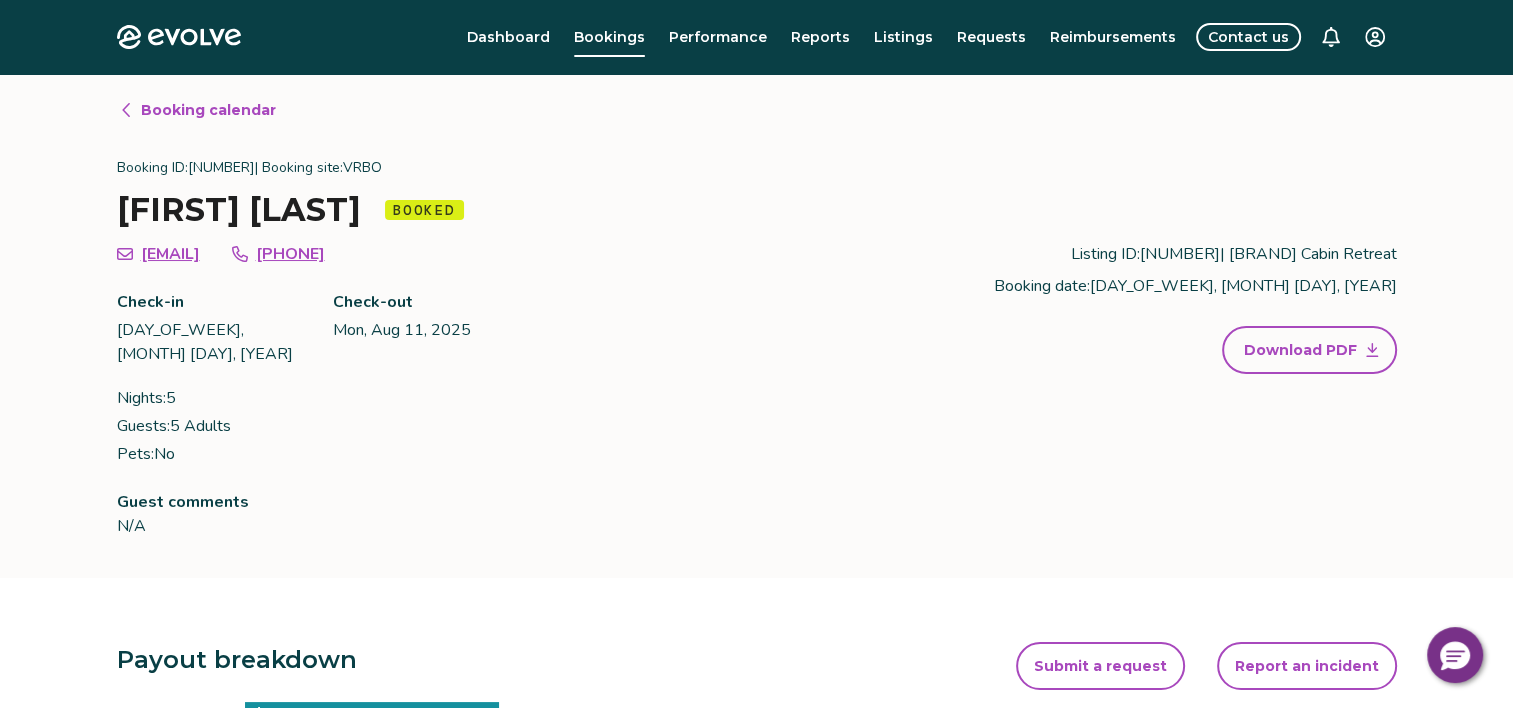 click on "Booking calendar" at bounding box center [208, 110] 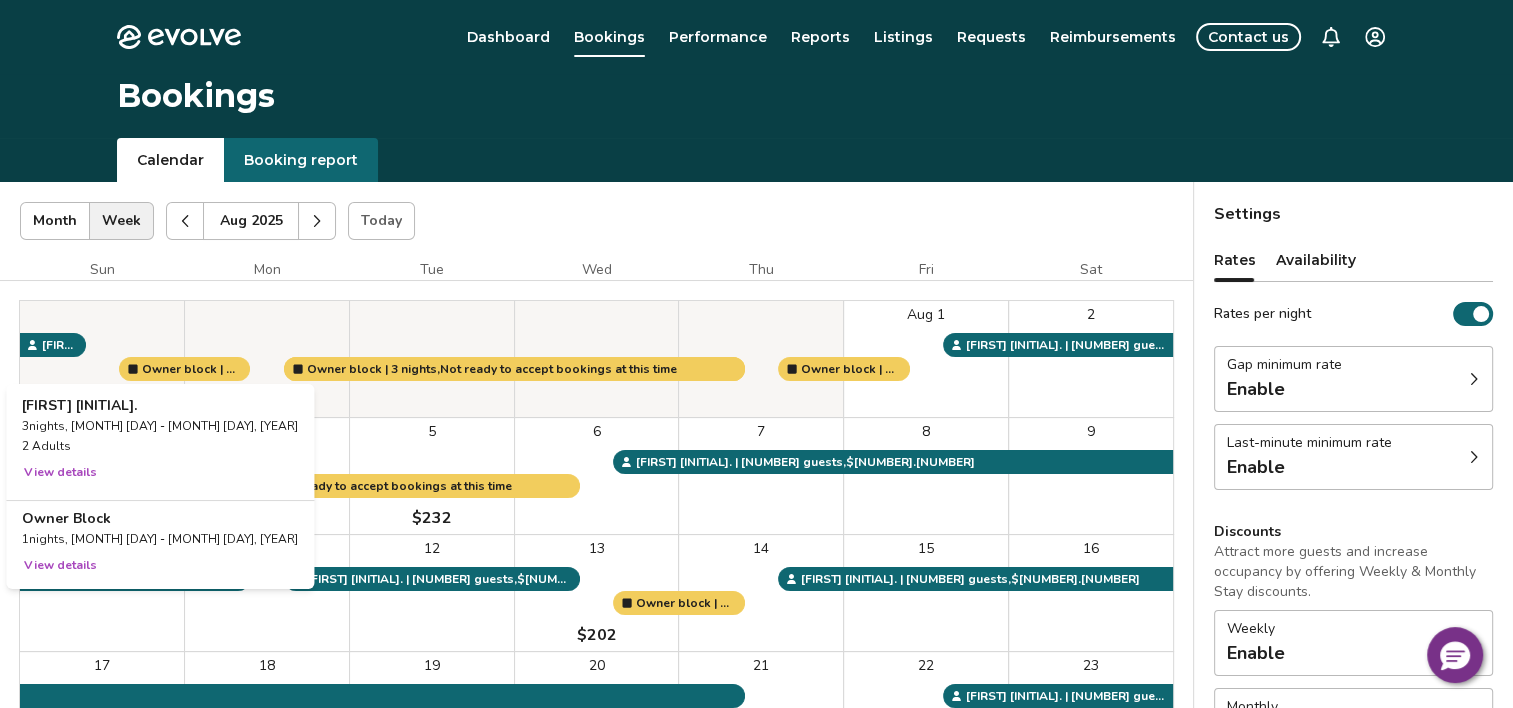 click on "View details" at bounding box center (60, 472) 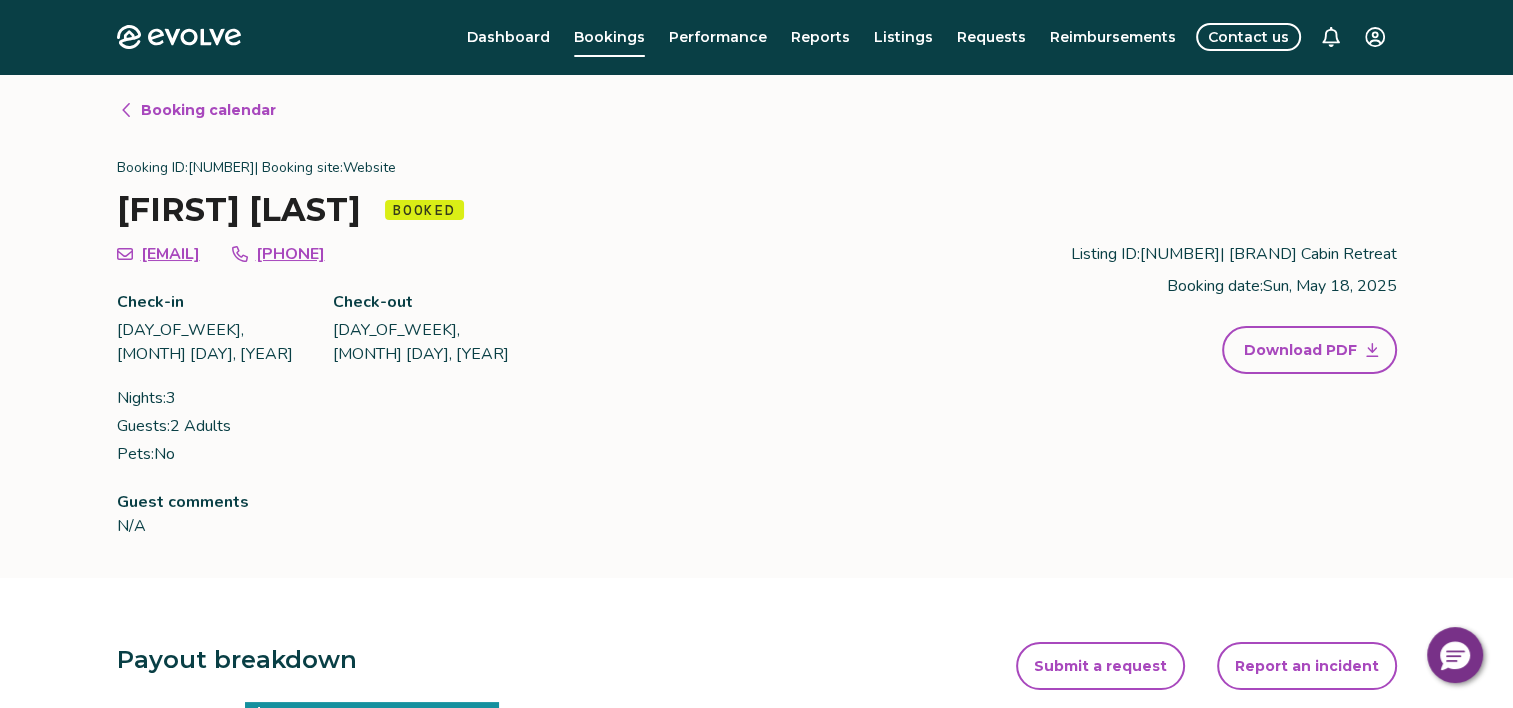 click on "Booking calendar" at bounding box center (208, 110) 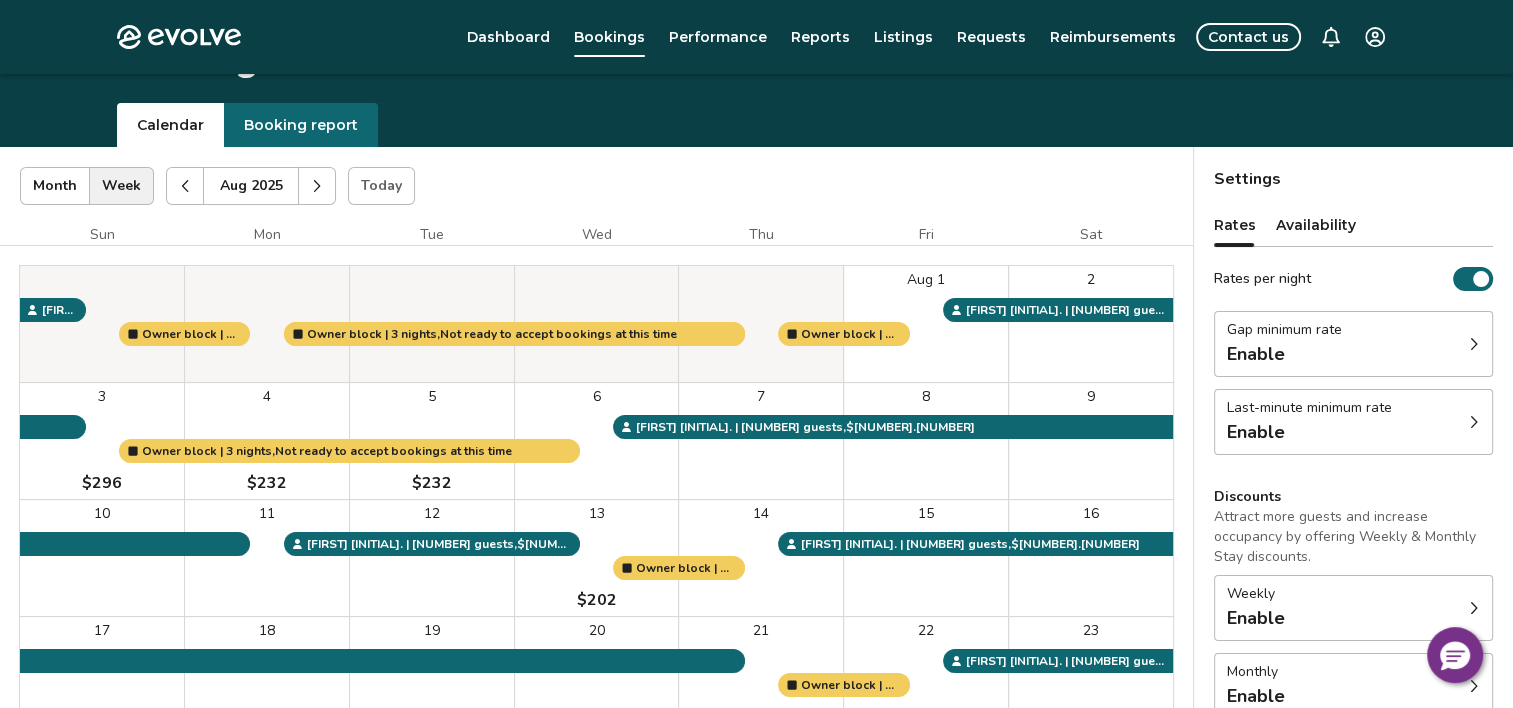 scroll, scrollTop: 0, scrollLeft: 0, axis: both 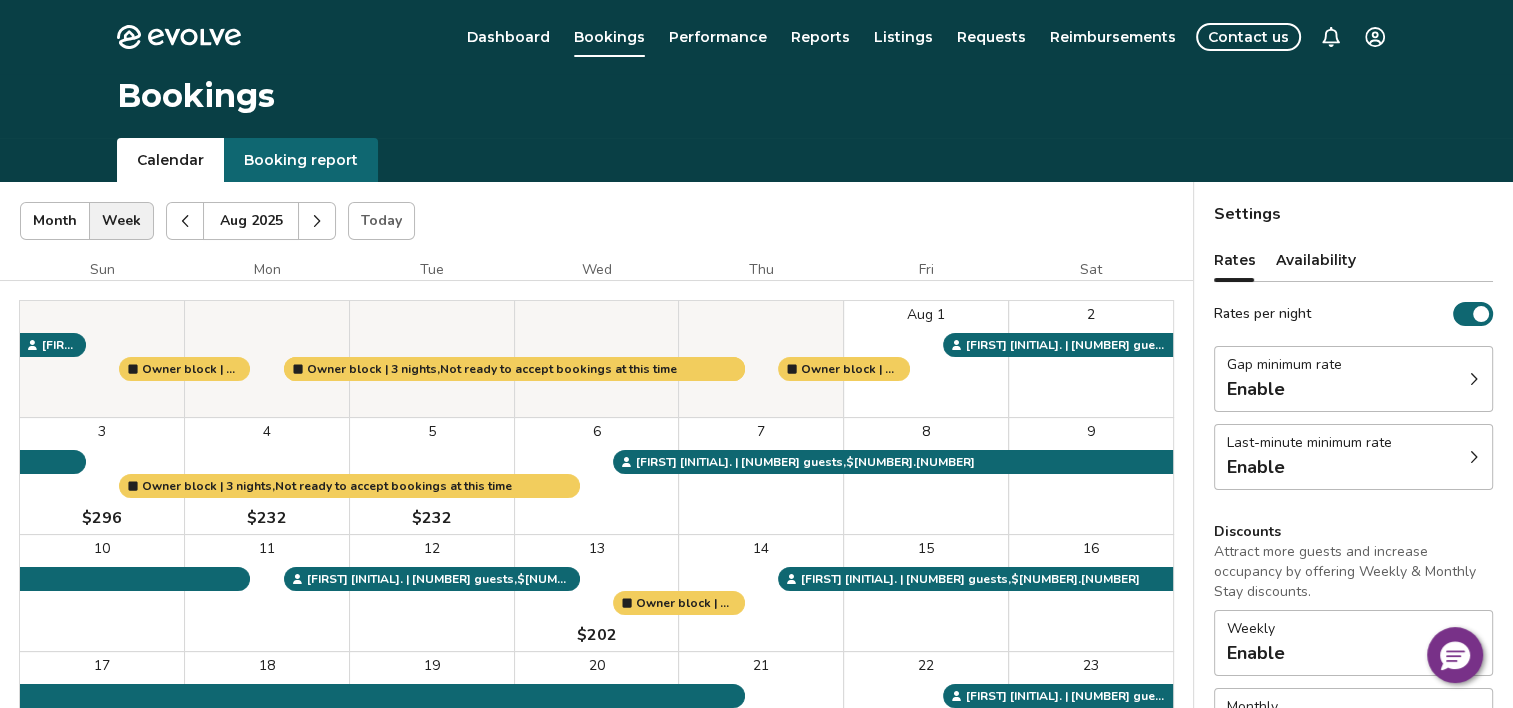 click 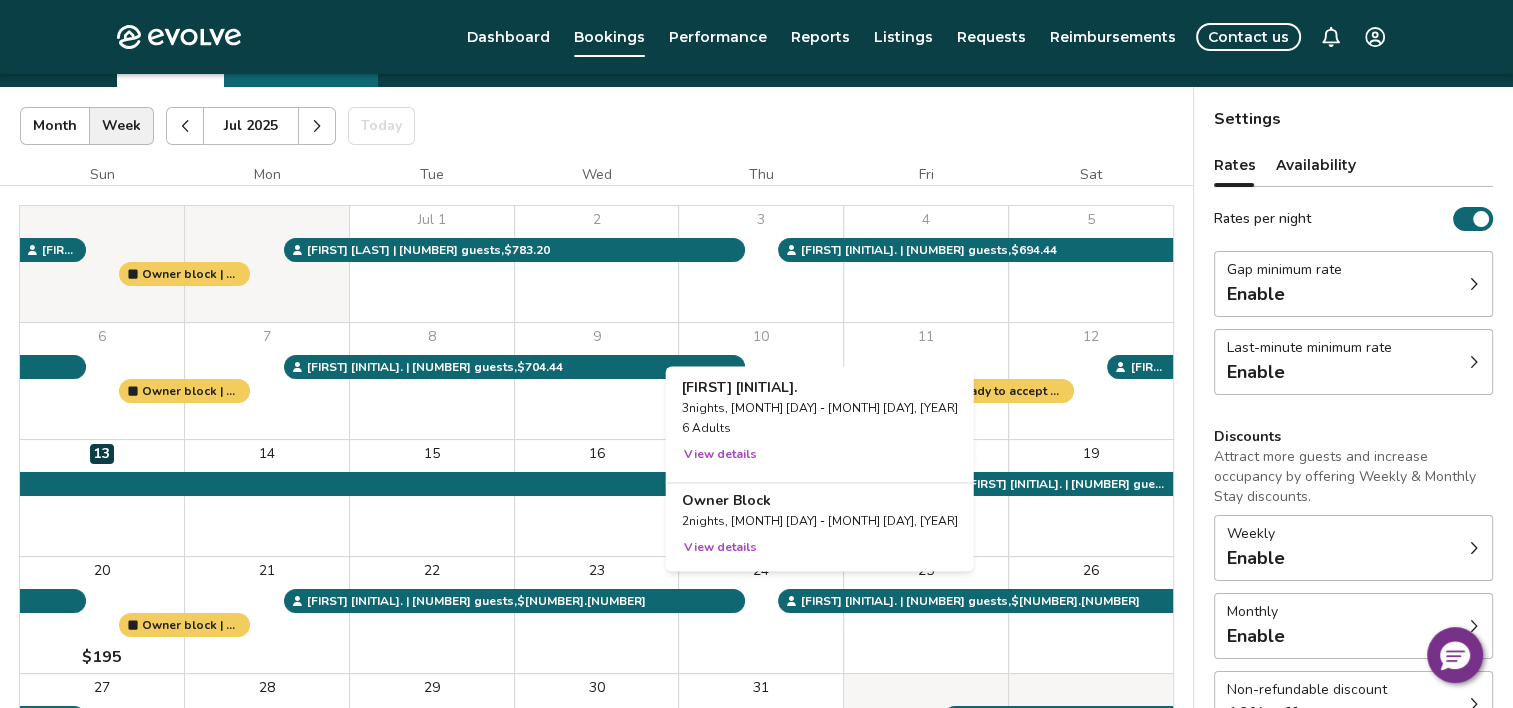 scroll, scrollTop: 26, scrollLeft: 0, axis: vertical 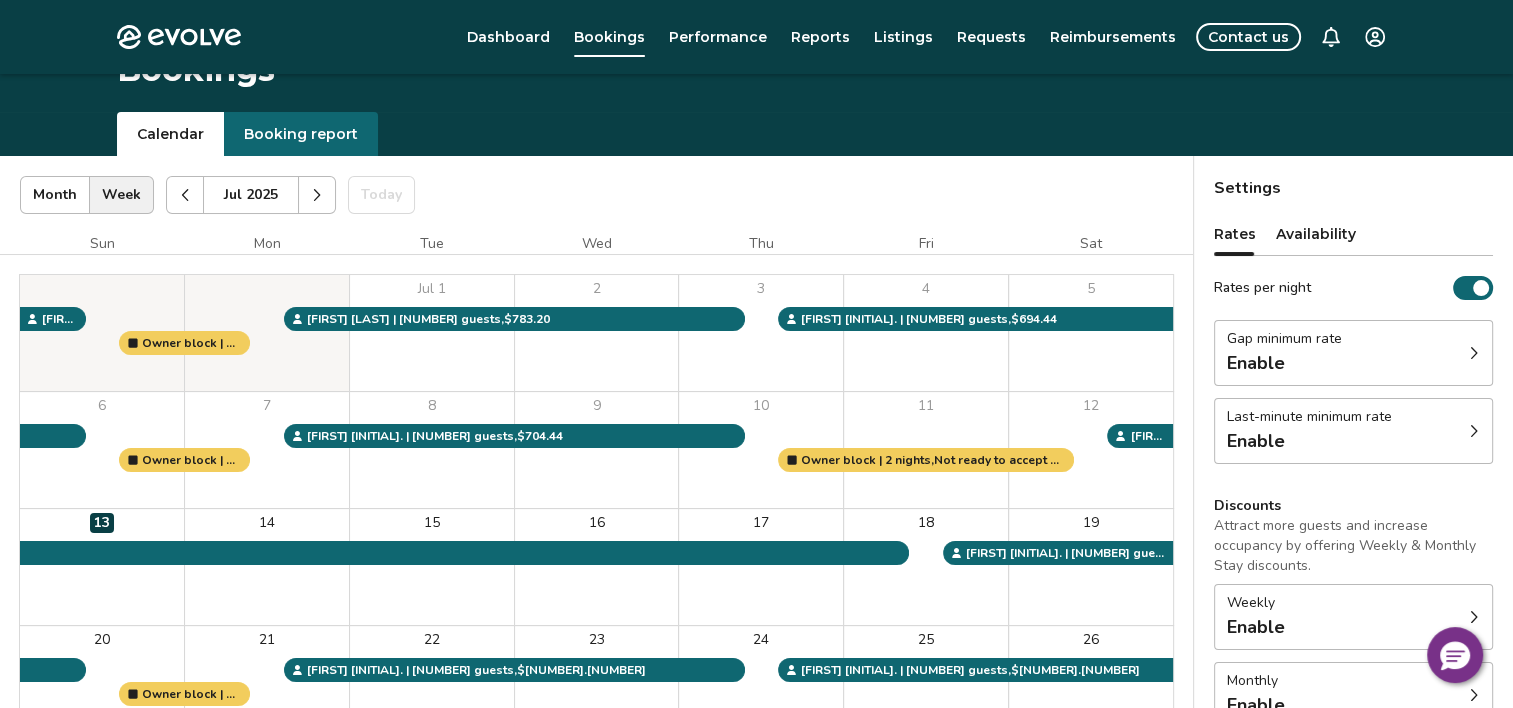 click 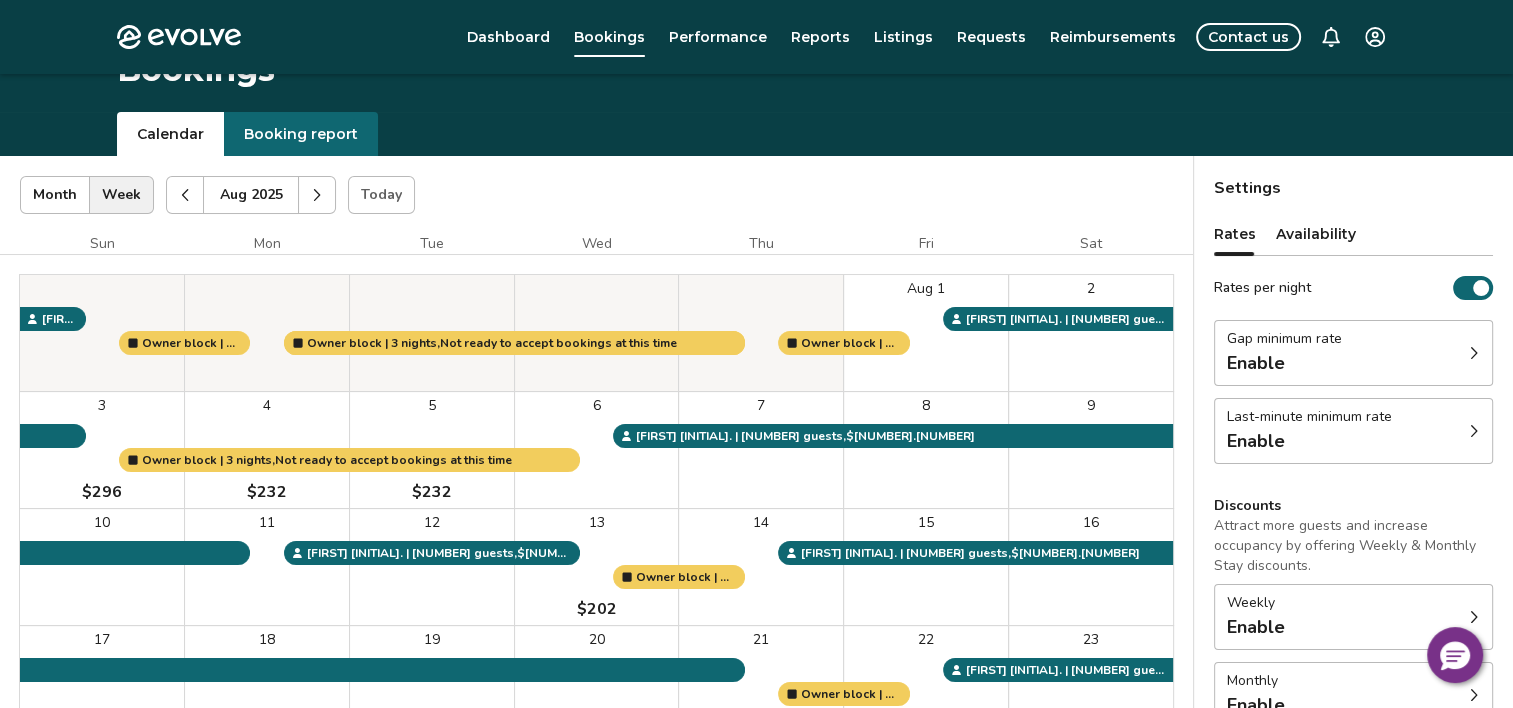 scroll, scrollTop: 226, scrollLeft: 0, axis: vertical 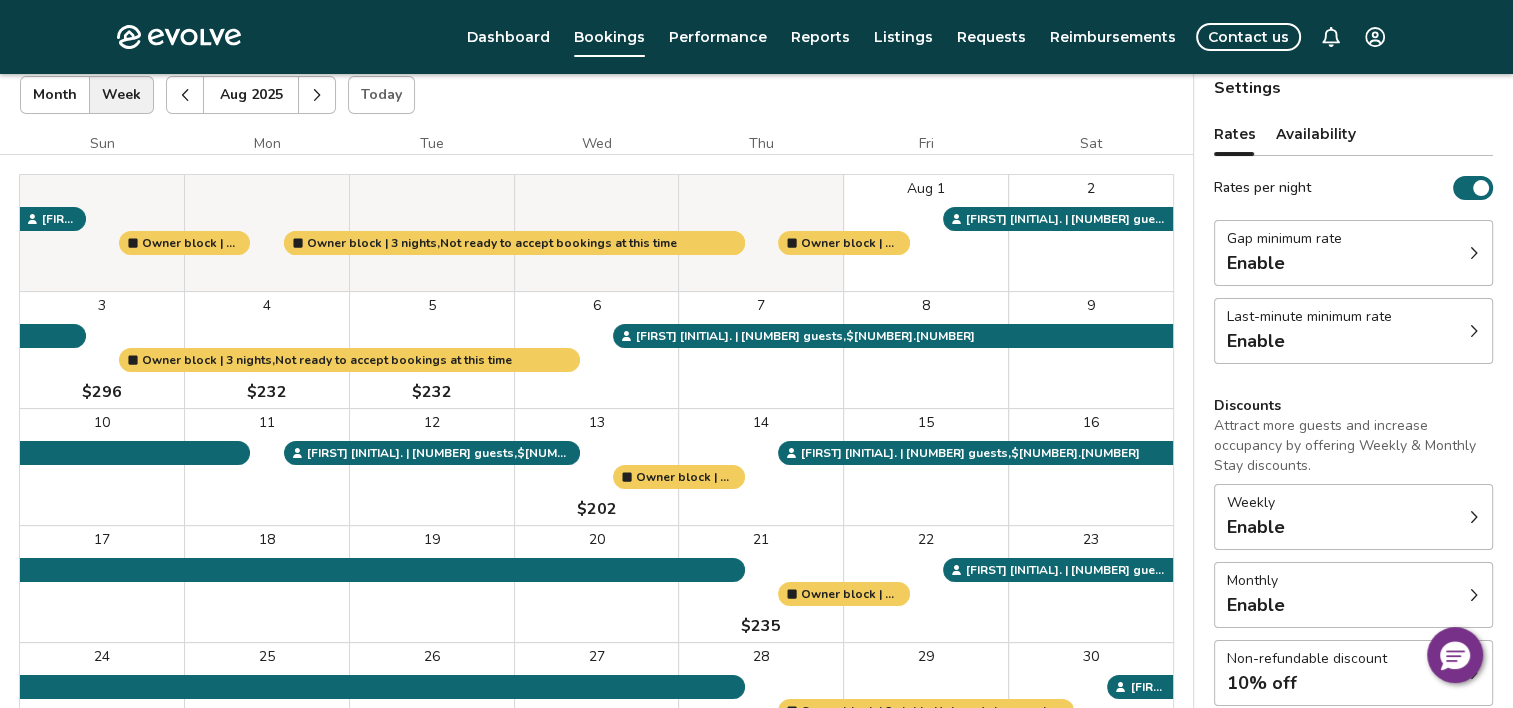 click 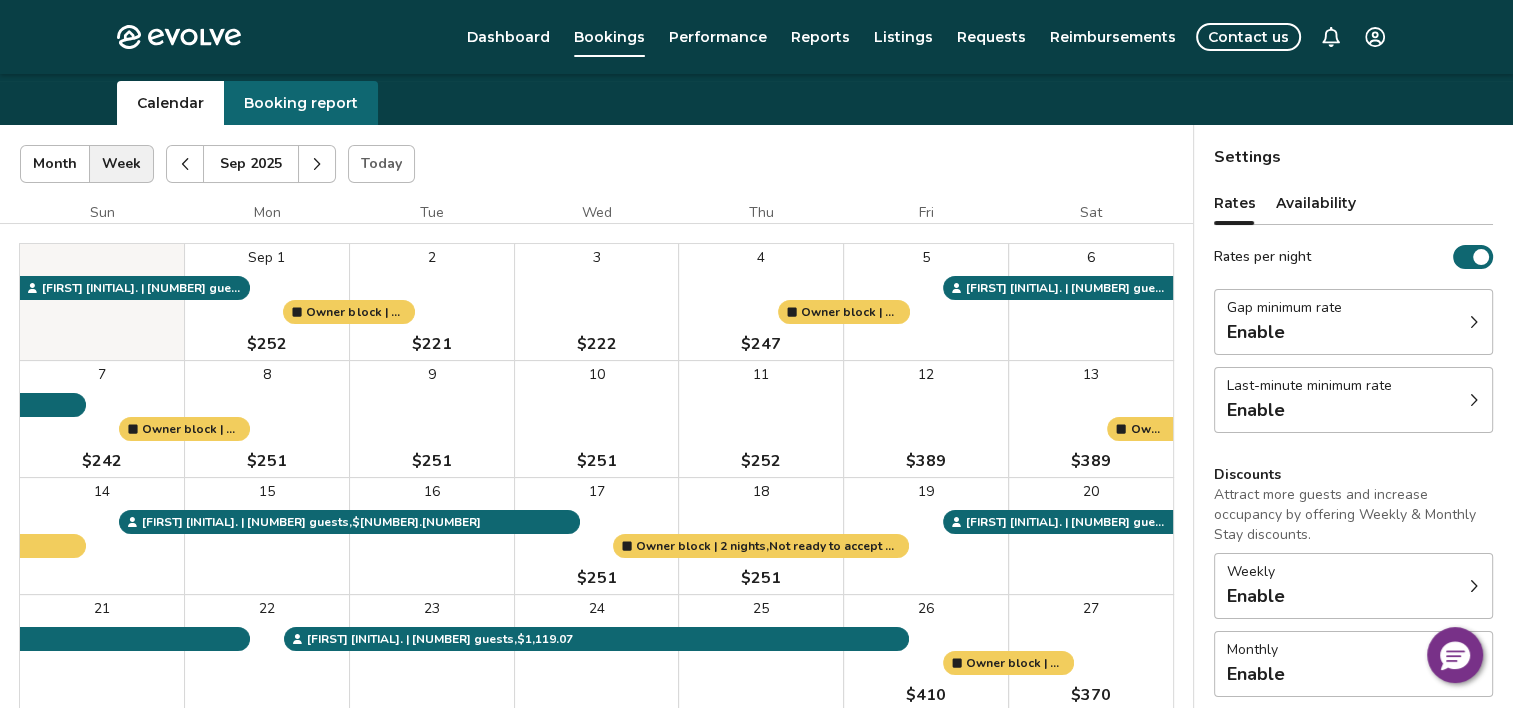 scroll, scrollTop: 0, scrollLeft: 0, axis: both 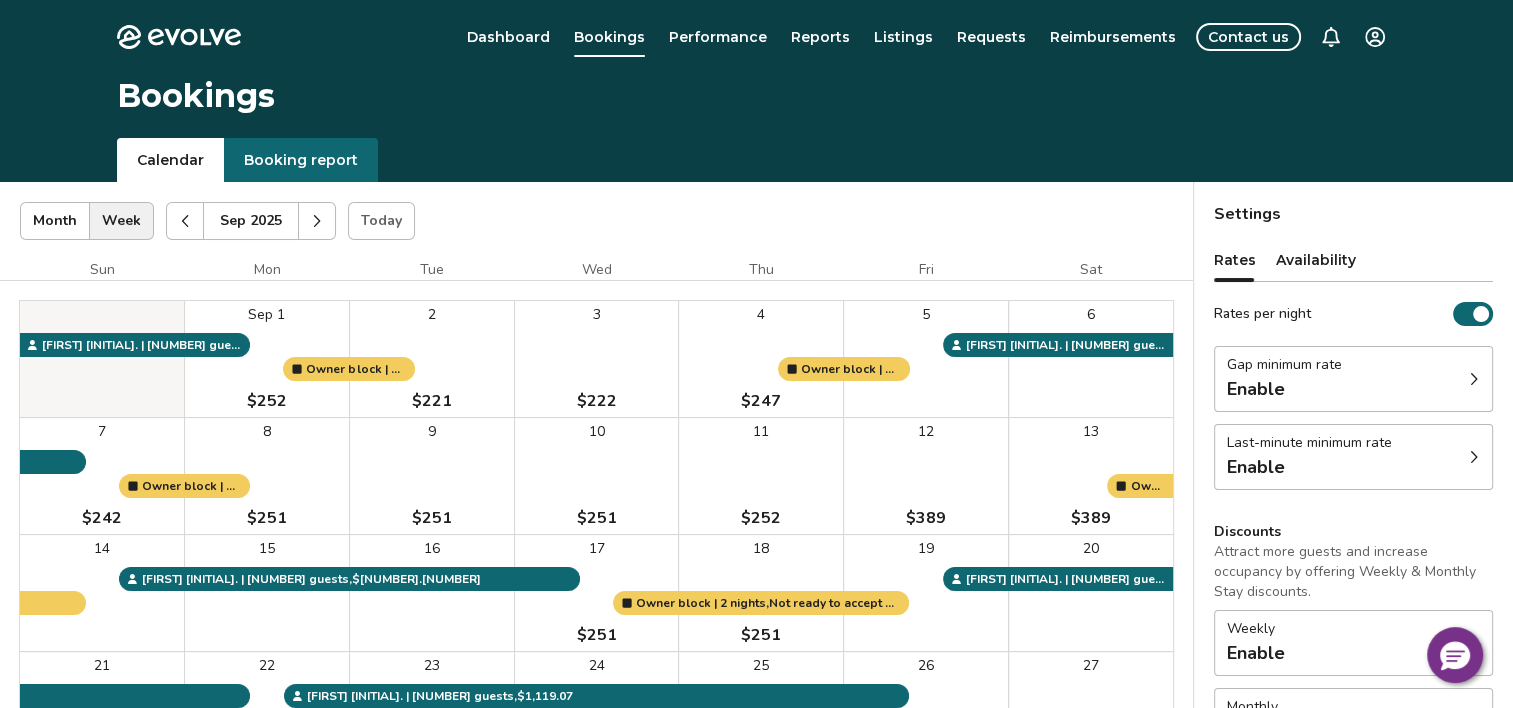 click at bounding box center (317, 221) 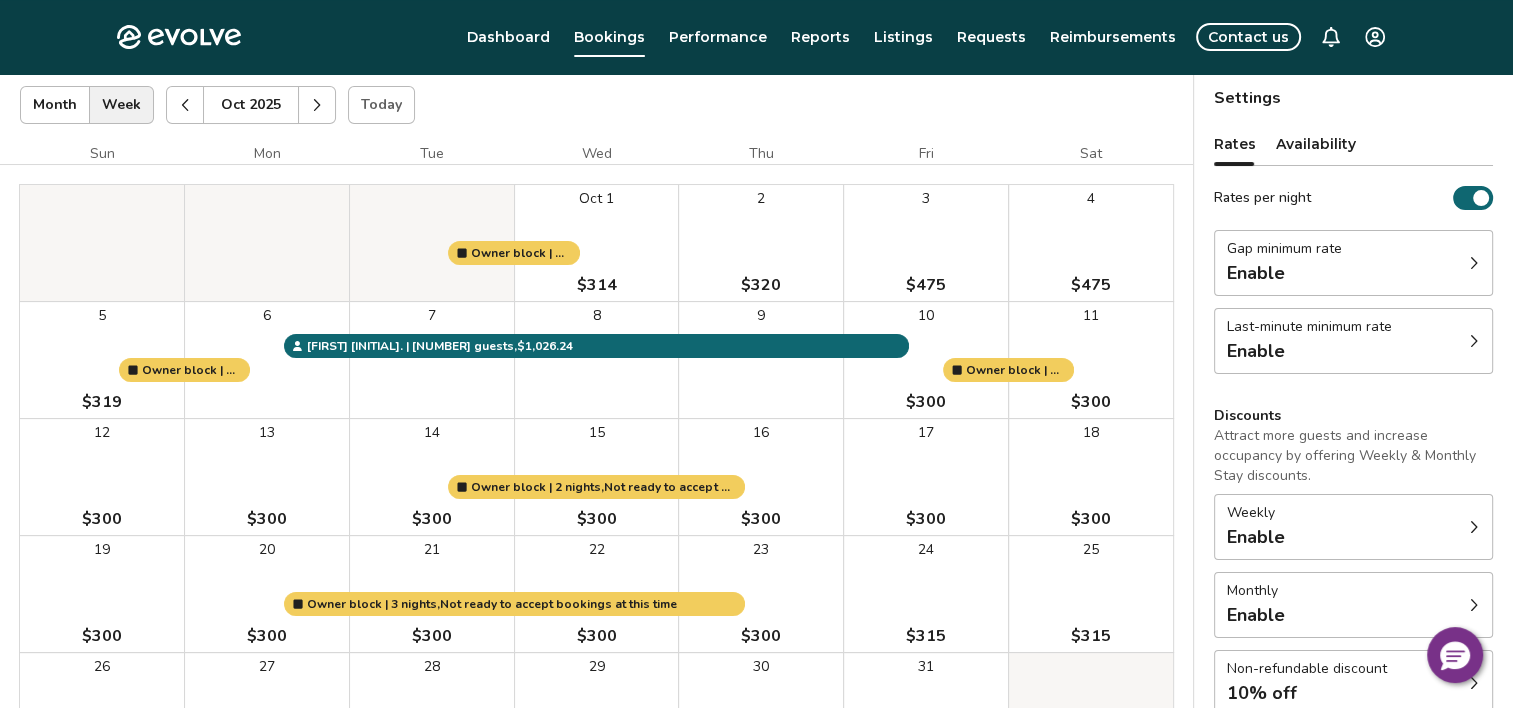 scroll, scrollTop: 0, scrollLeft: 0, axis: both 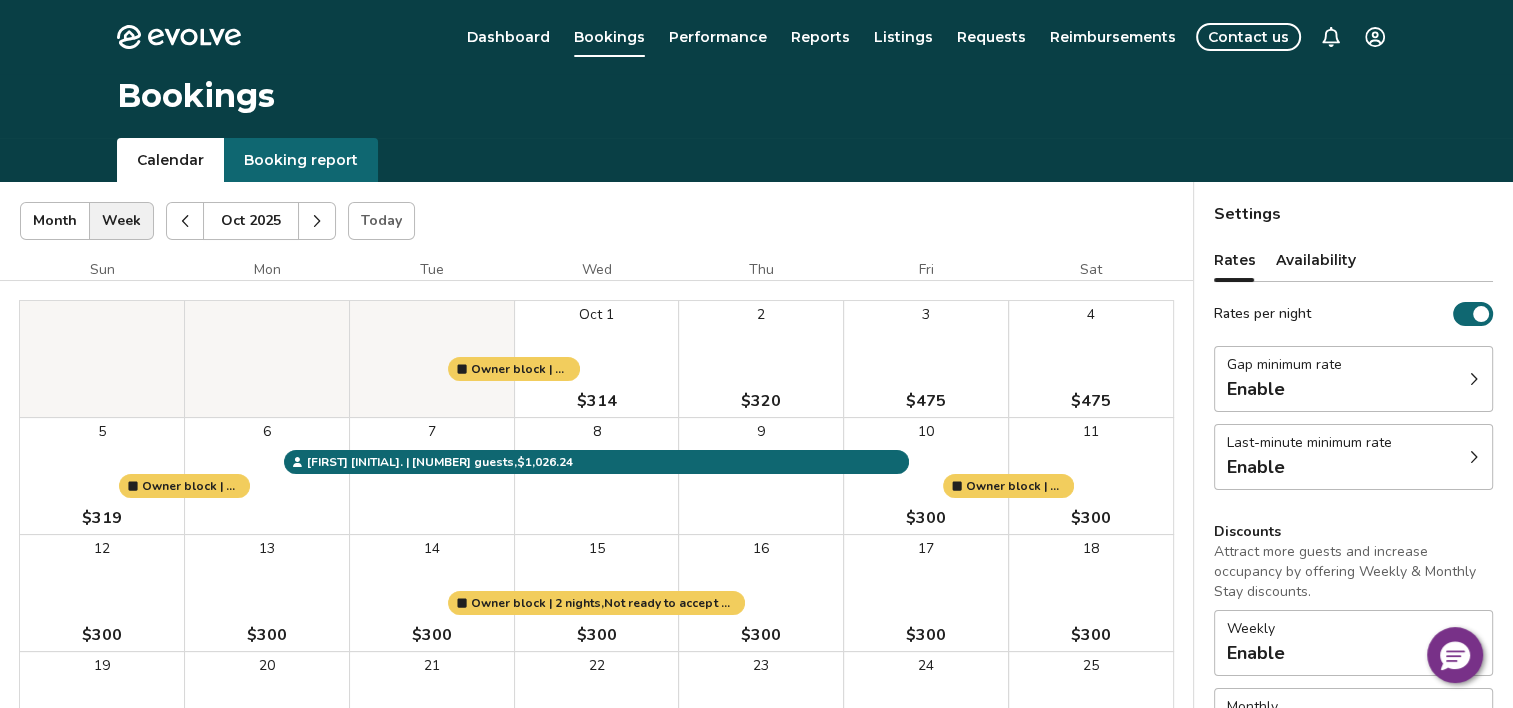 click 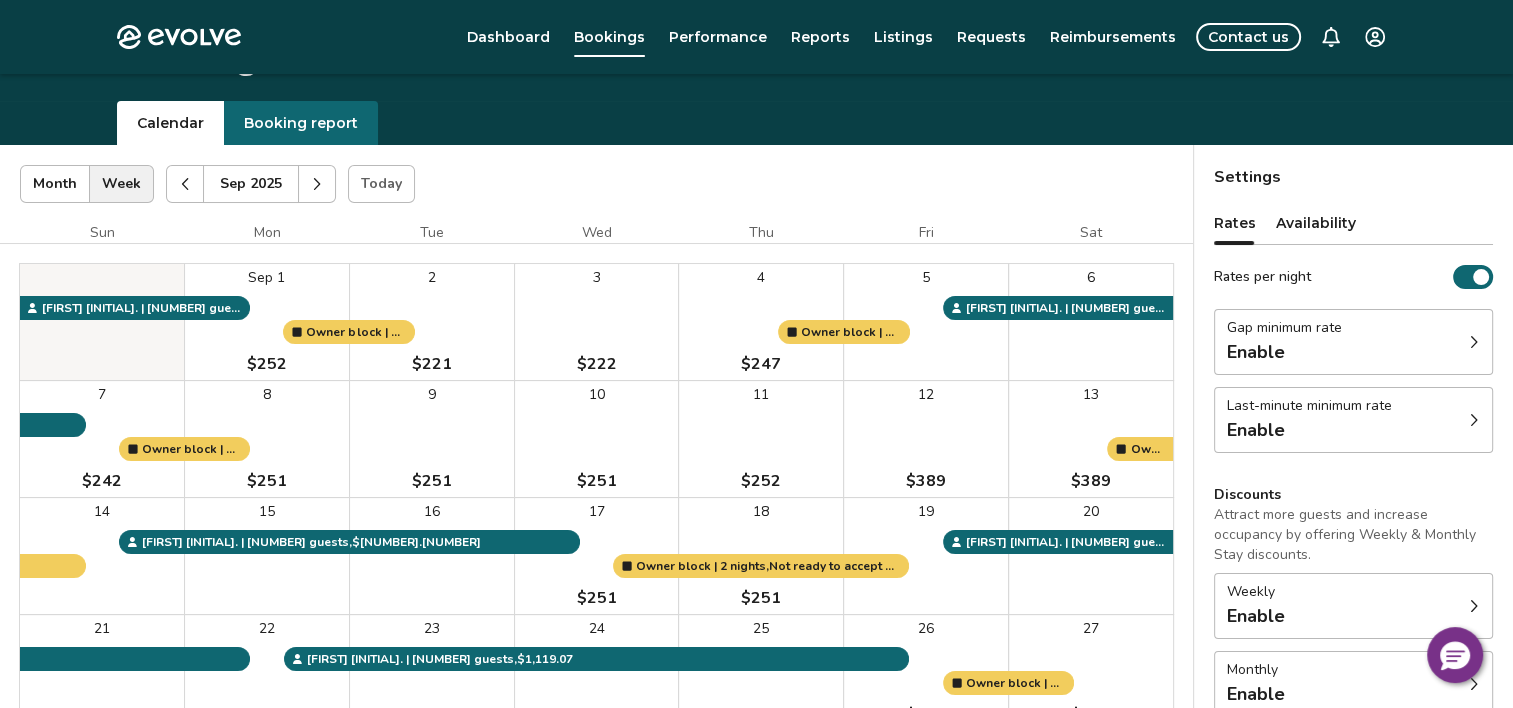 scroll, scrollTop: 26, scrollLeft: 0, axis: vertical 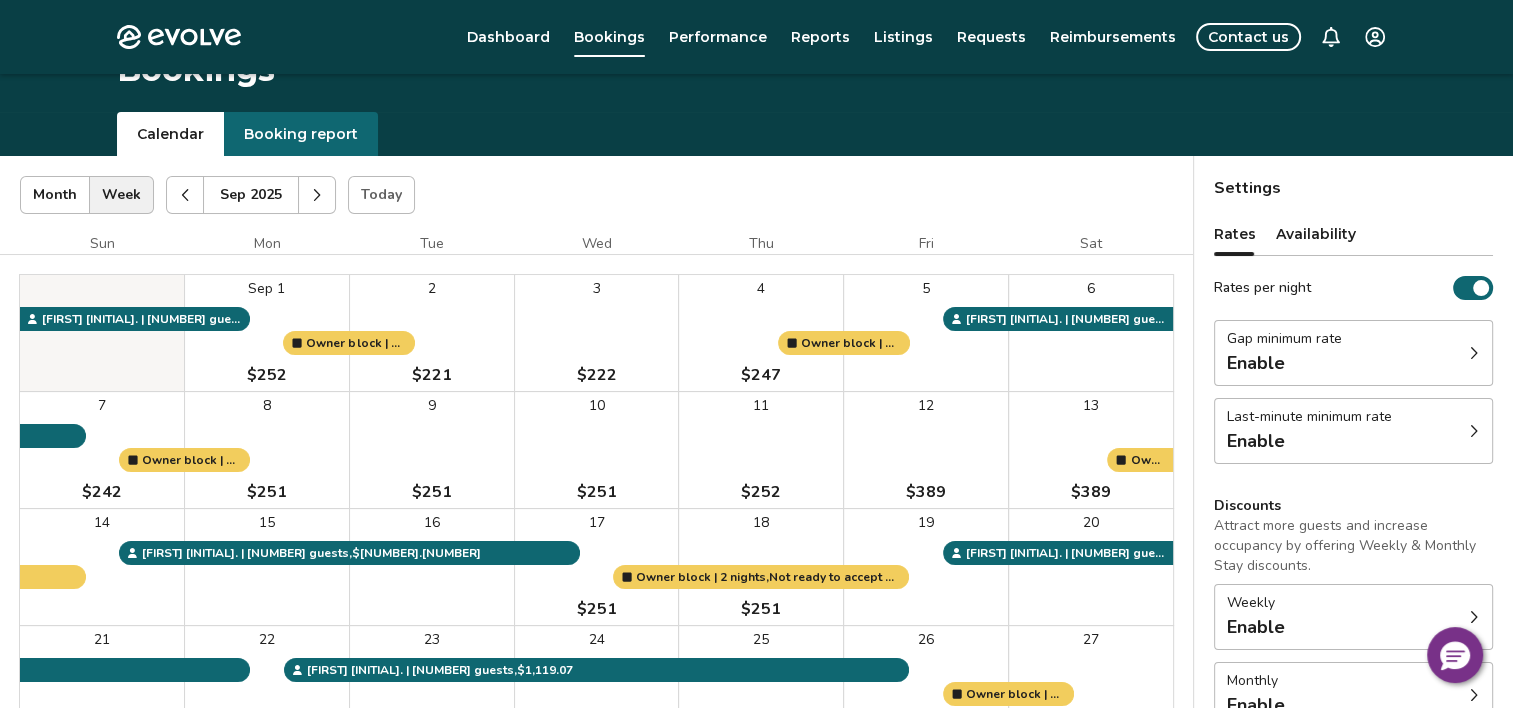 click 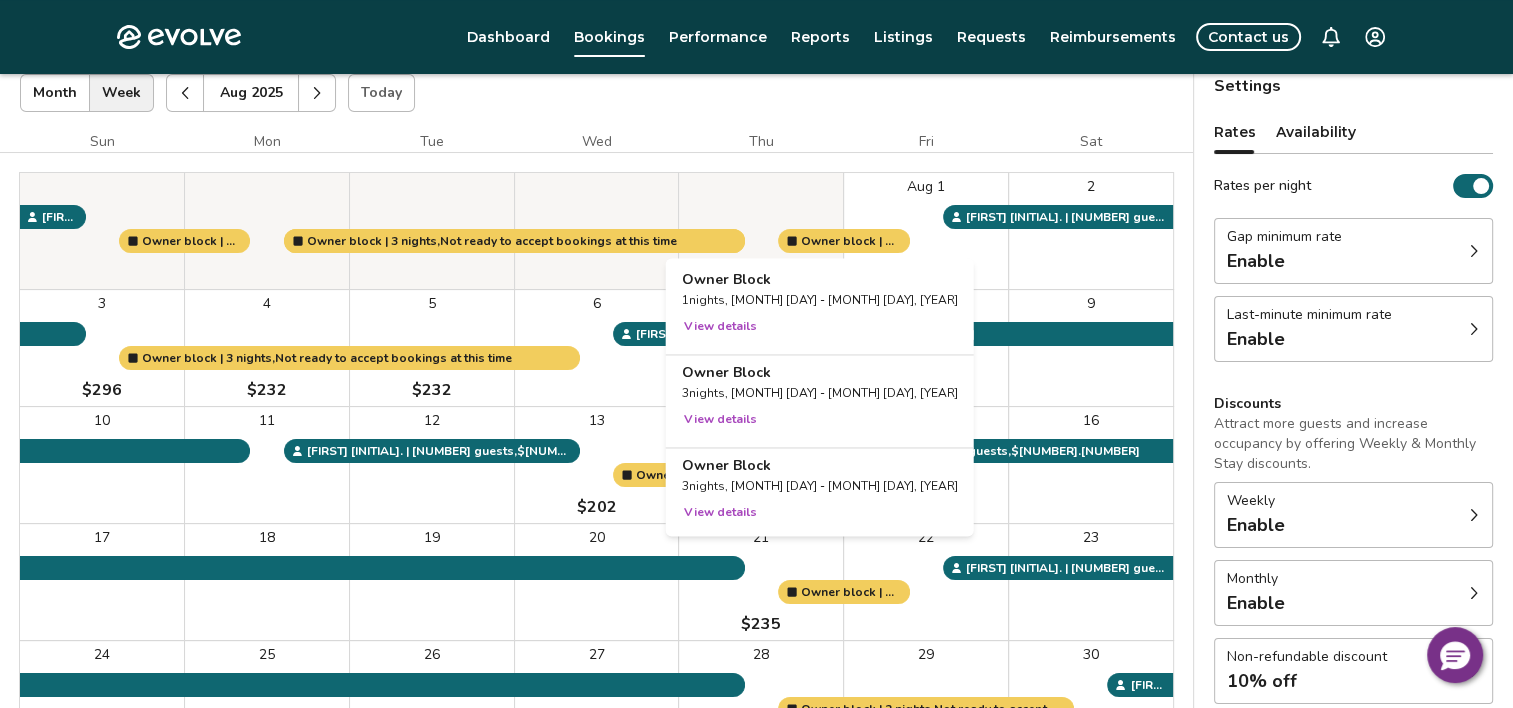 scroll, scrollTop: 126, scrollLeft: 0, axis: vertical 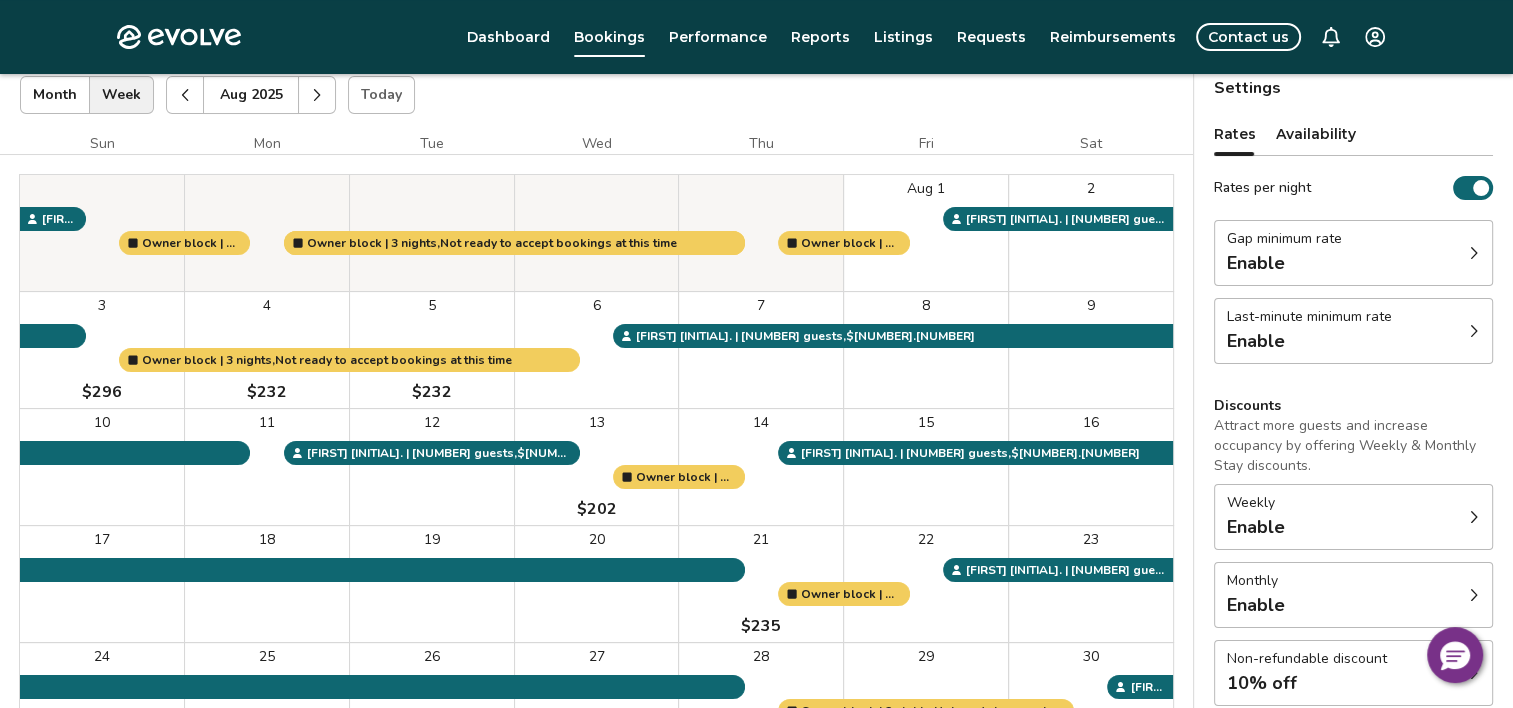 click 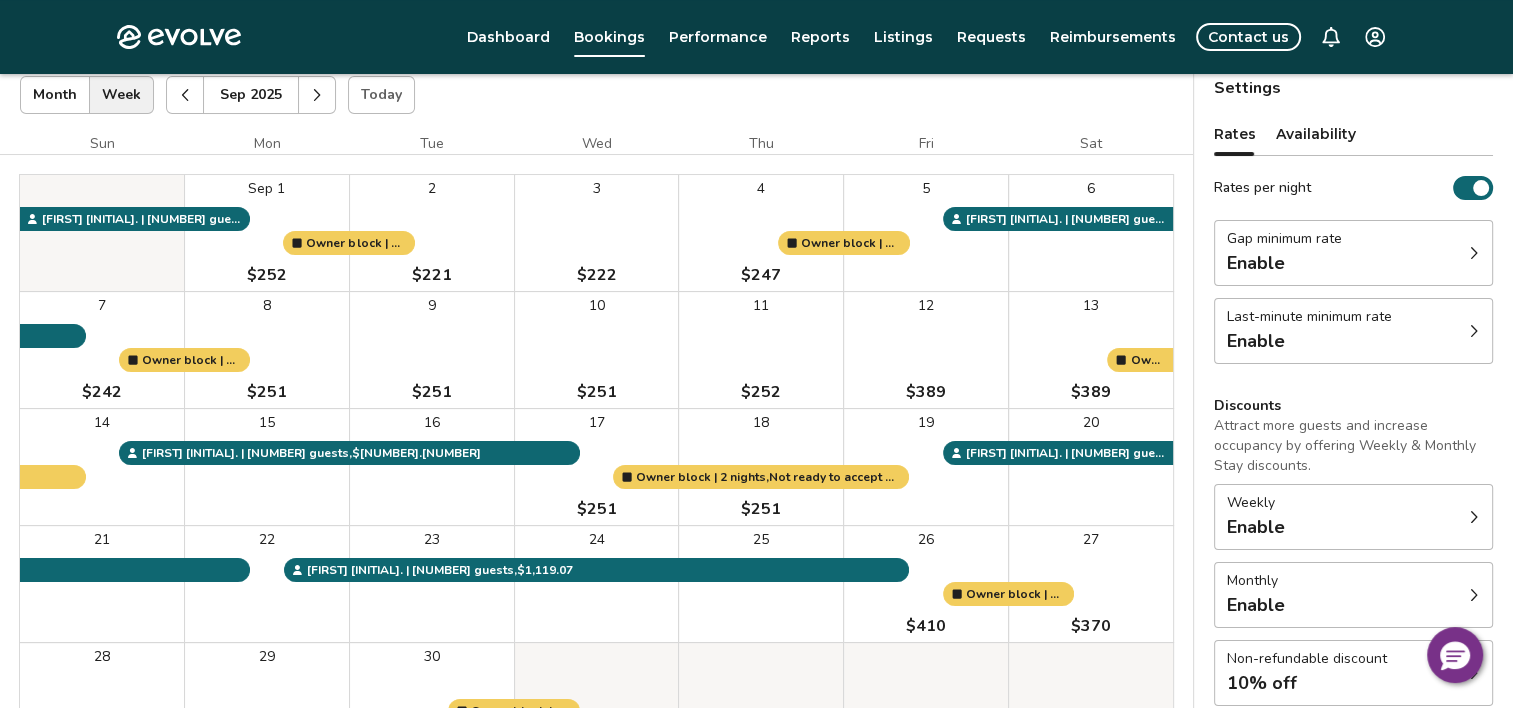 click 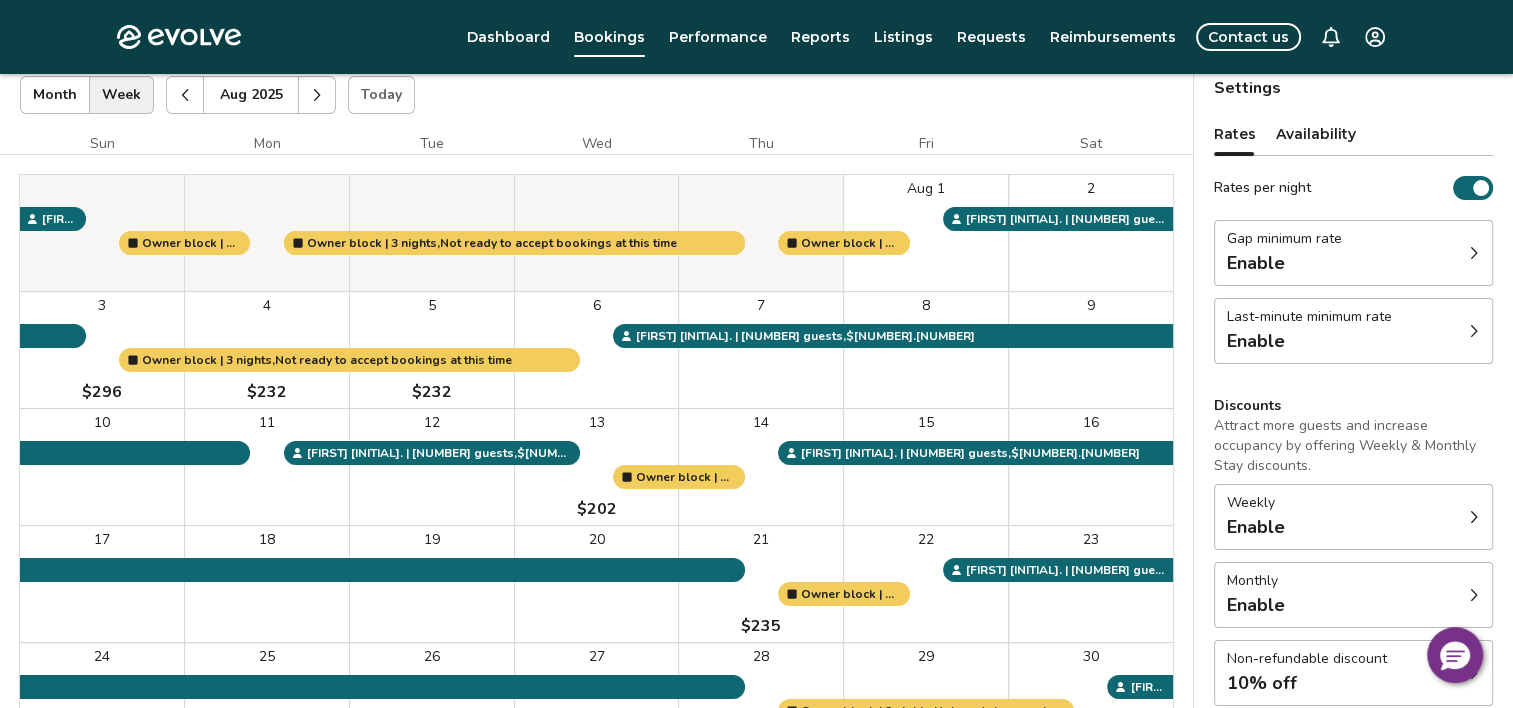 click at bounding box center [185, 95] 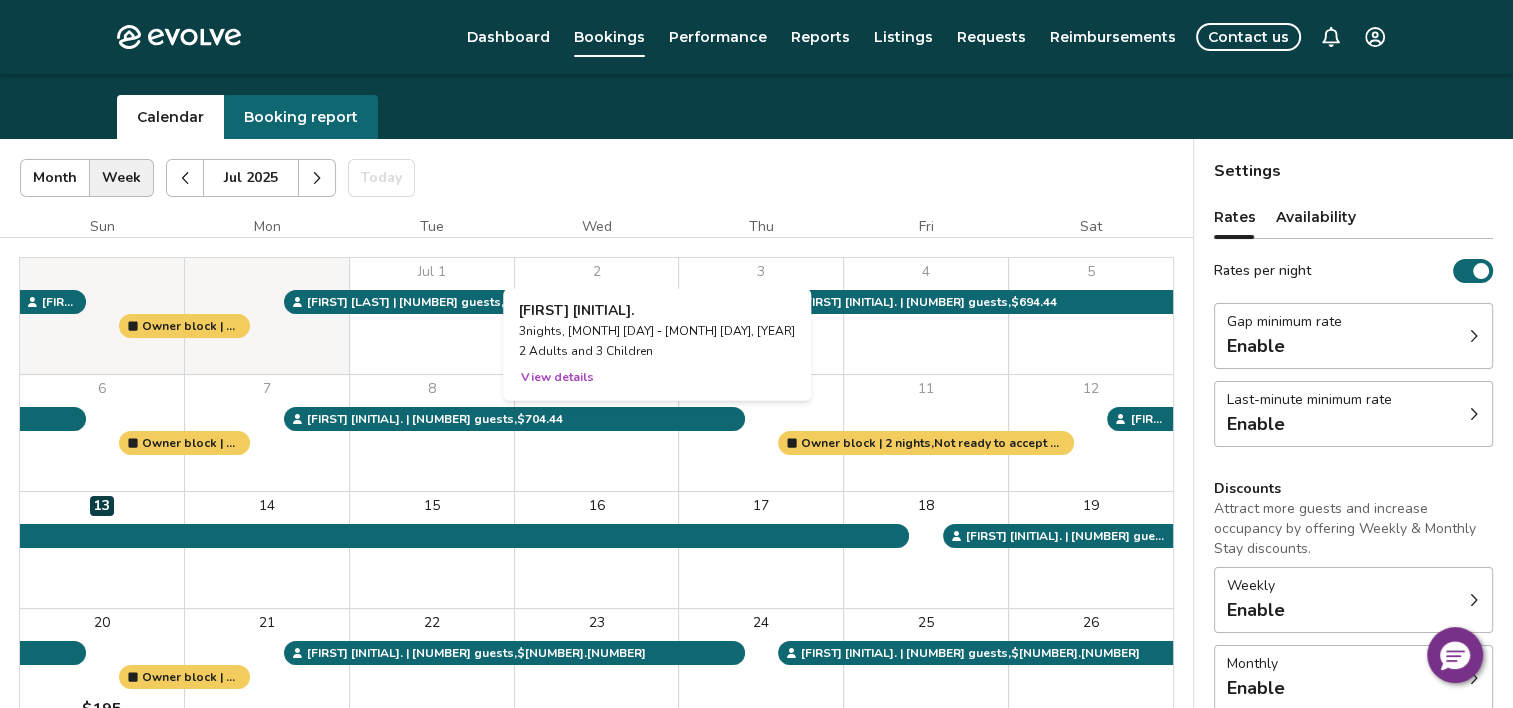 scroll, scrollTop: 26, scrollLeft: 0, axis: vertical 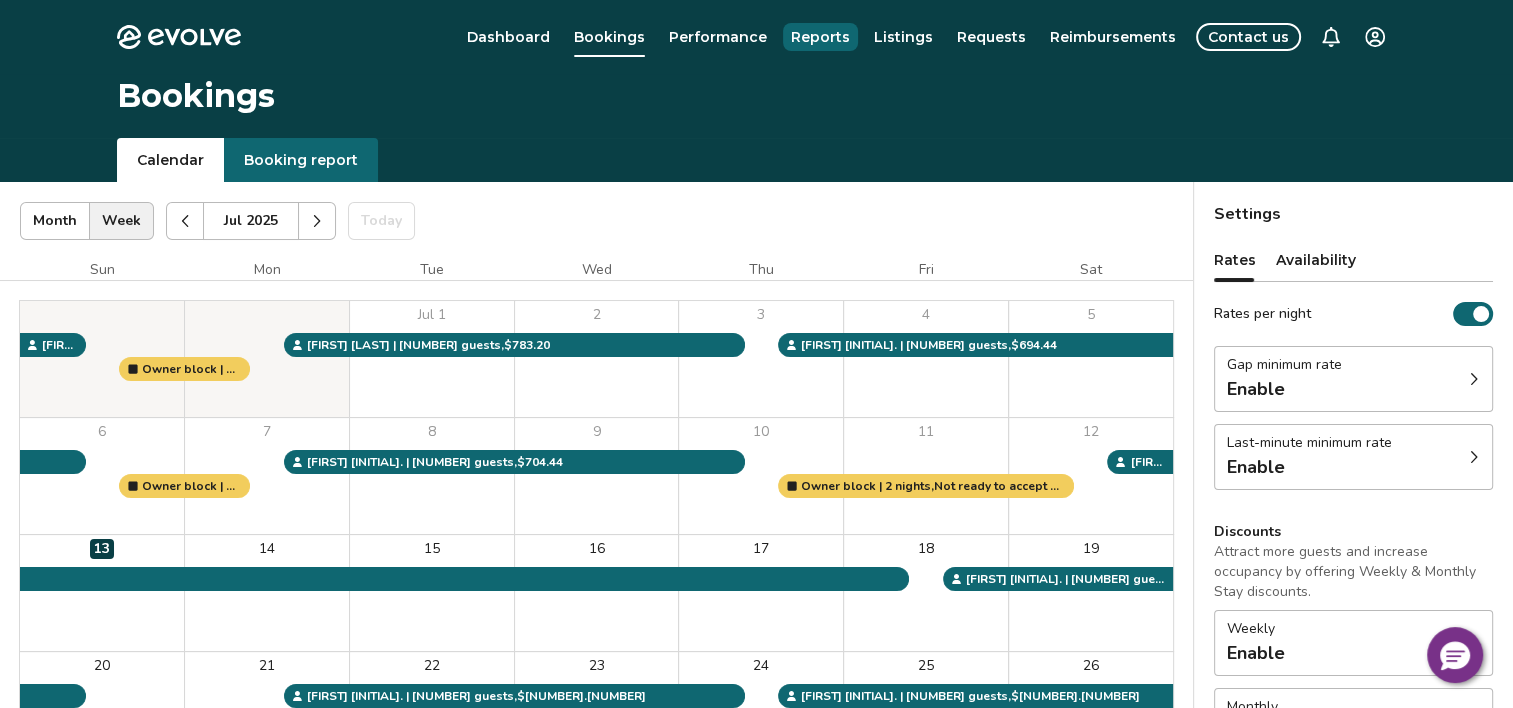 click on "Reports" at bounding box center (820, 37) 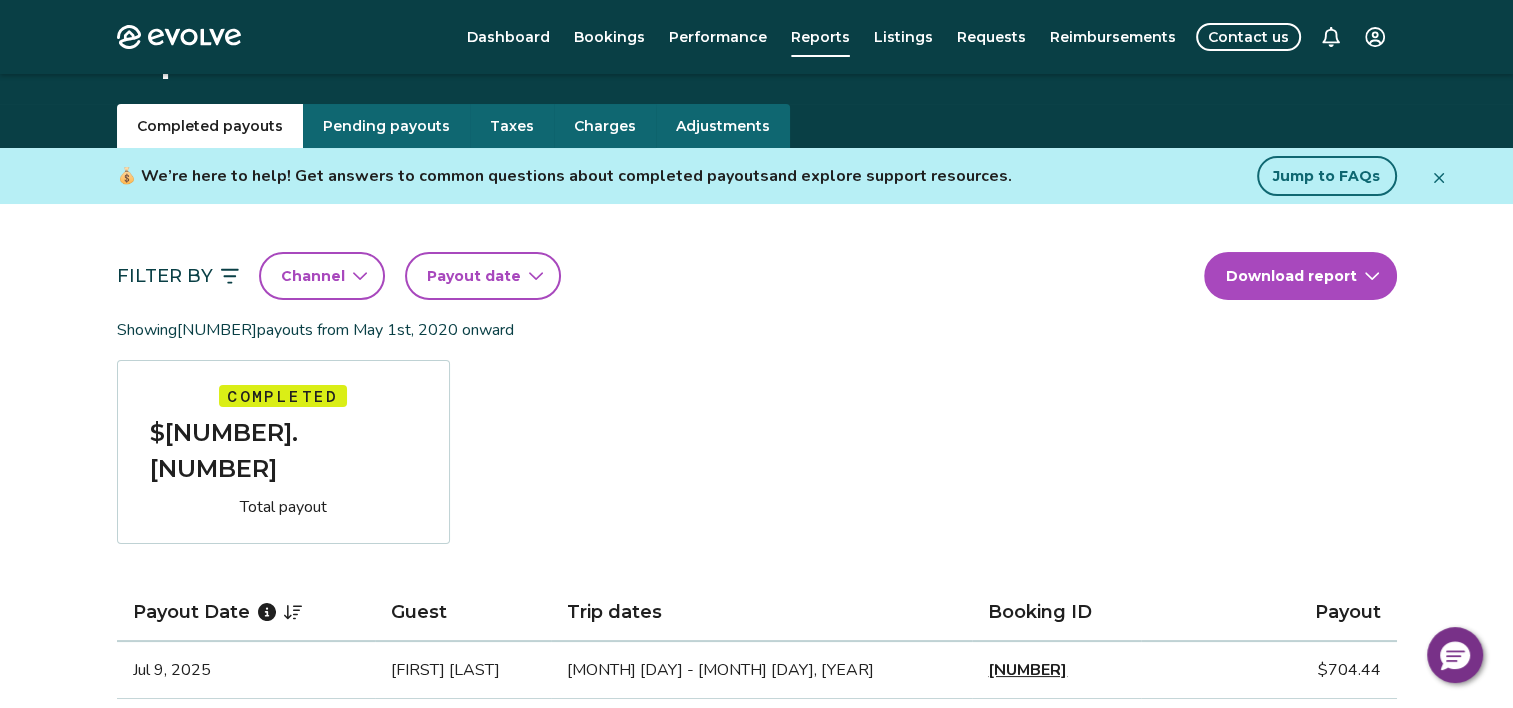 scroll, scrollTop: 0, scrollLeft: 0, axis: both 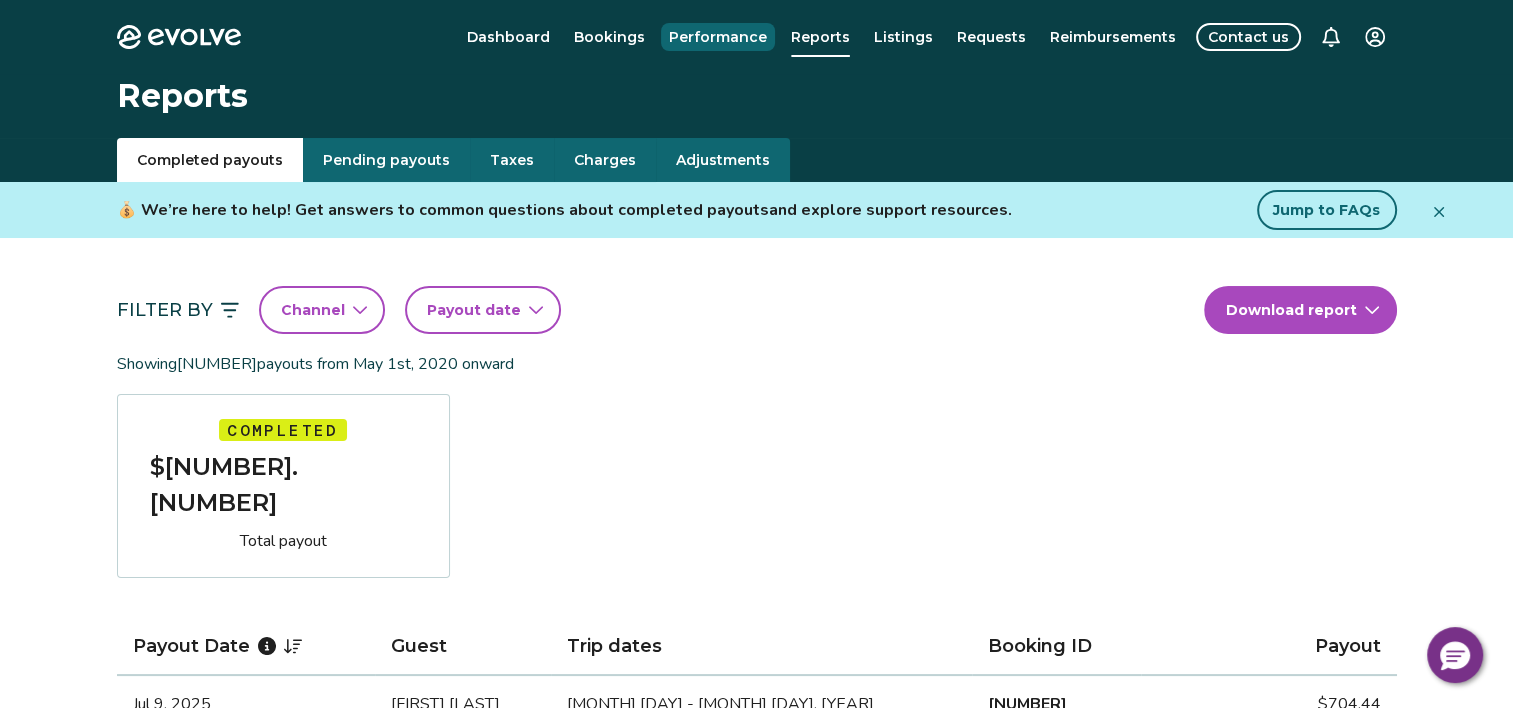click on "Performance" at bounding box center (718, 37) 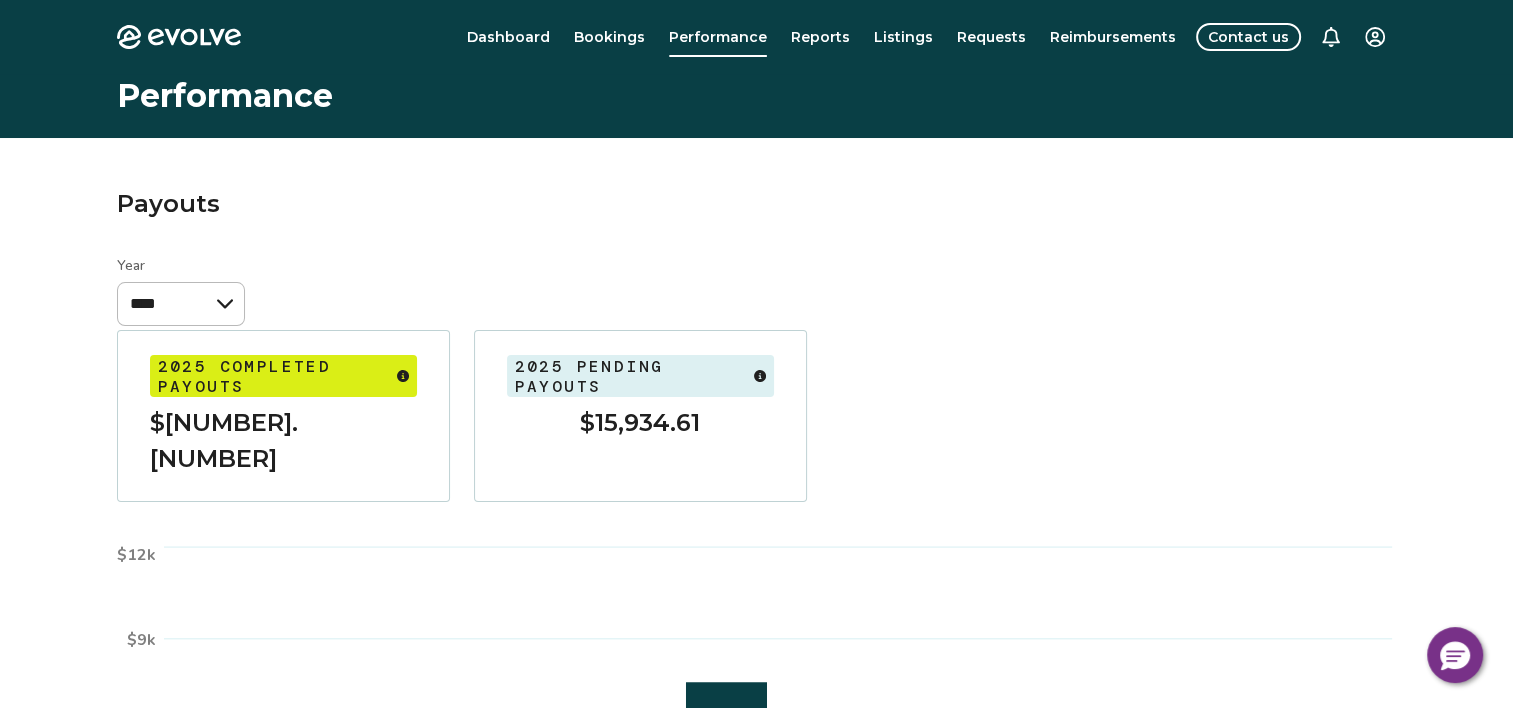 scroll, scrollTop: 0, scrollLeft: 0, axis: both 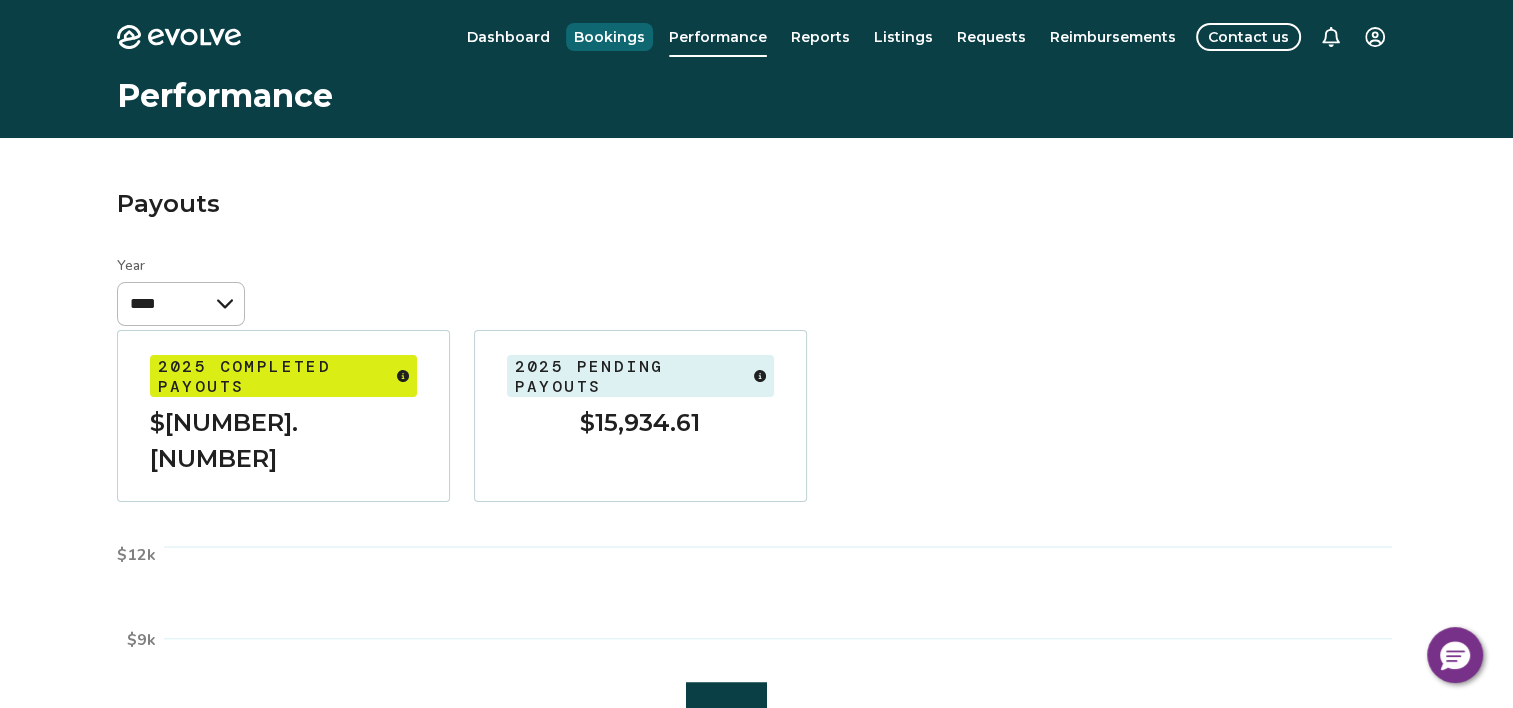 click on "Bookings" at bounding box center (609, 37) 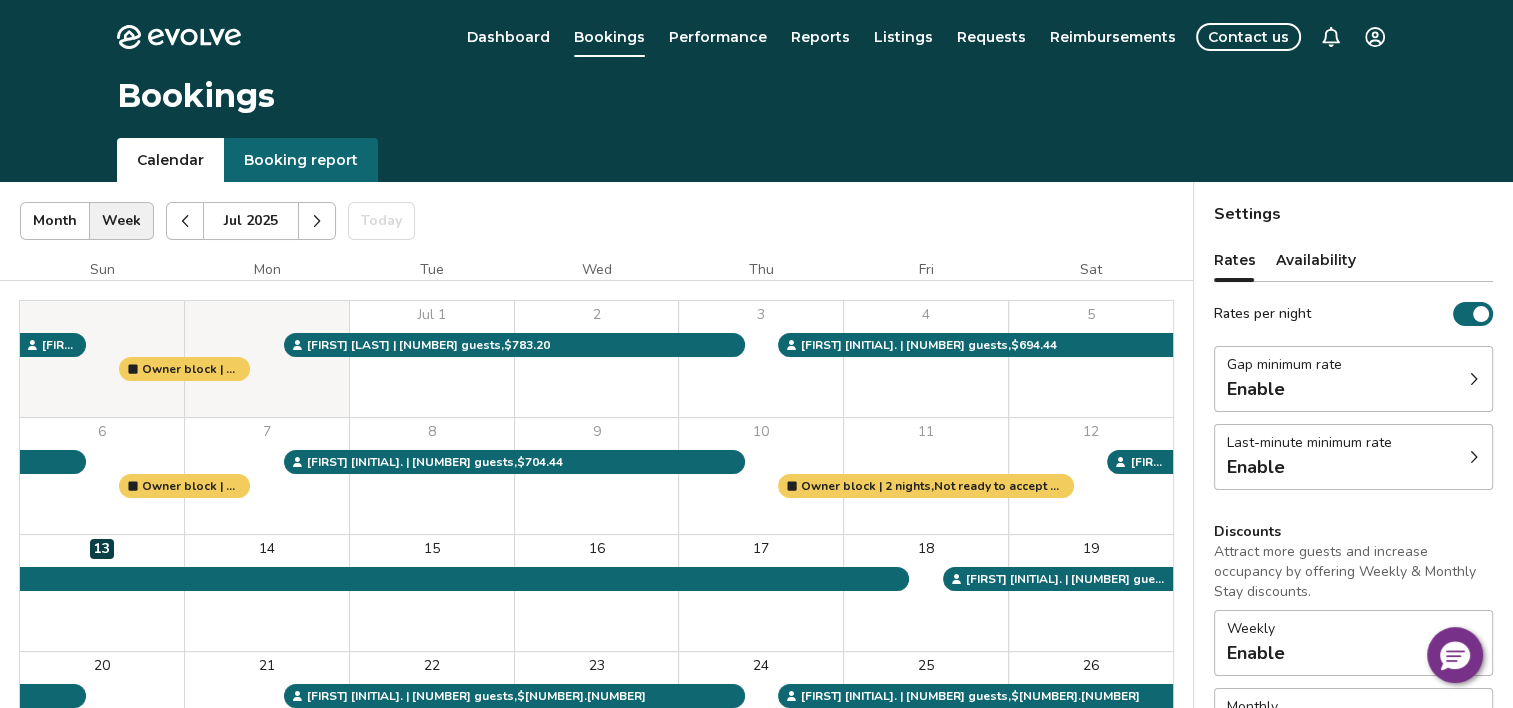 click 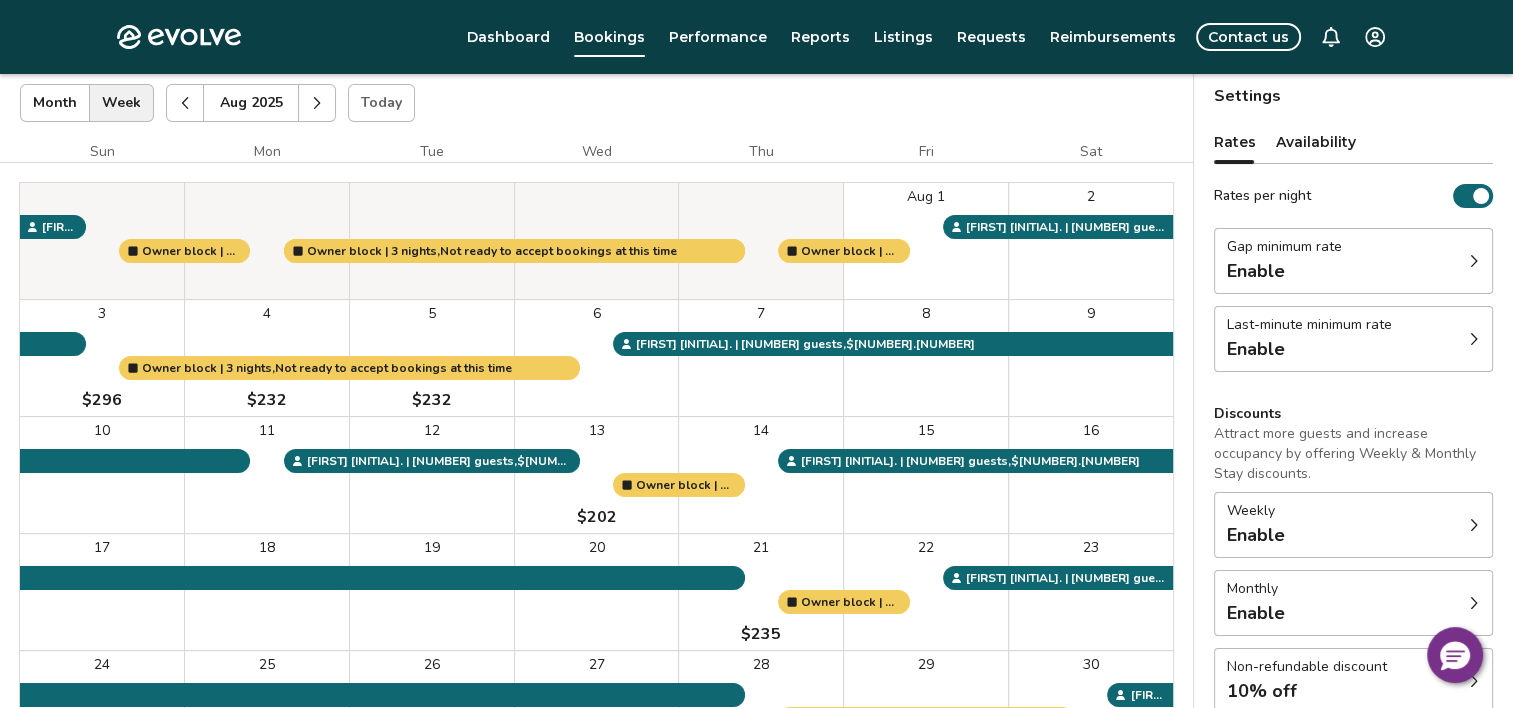 scroll, scrollTop: 0, scrollLeft: 0, axis: both 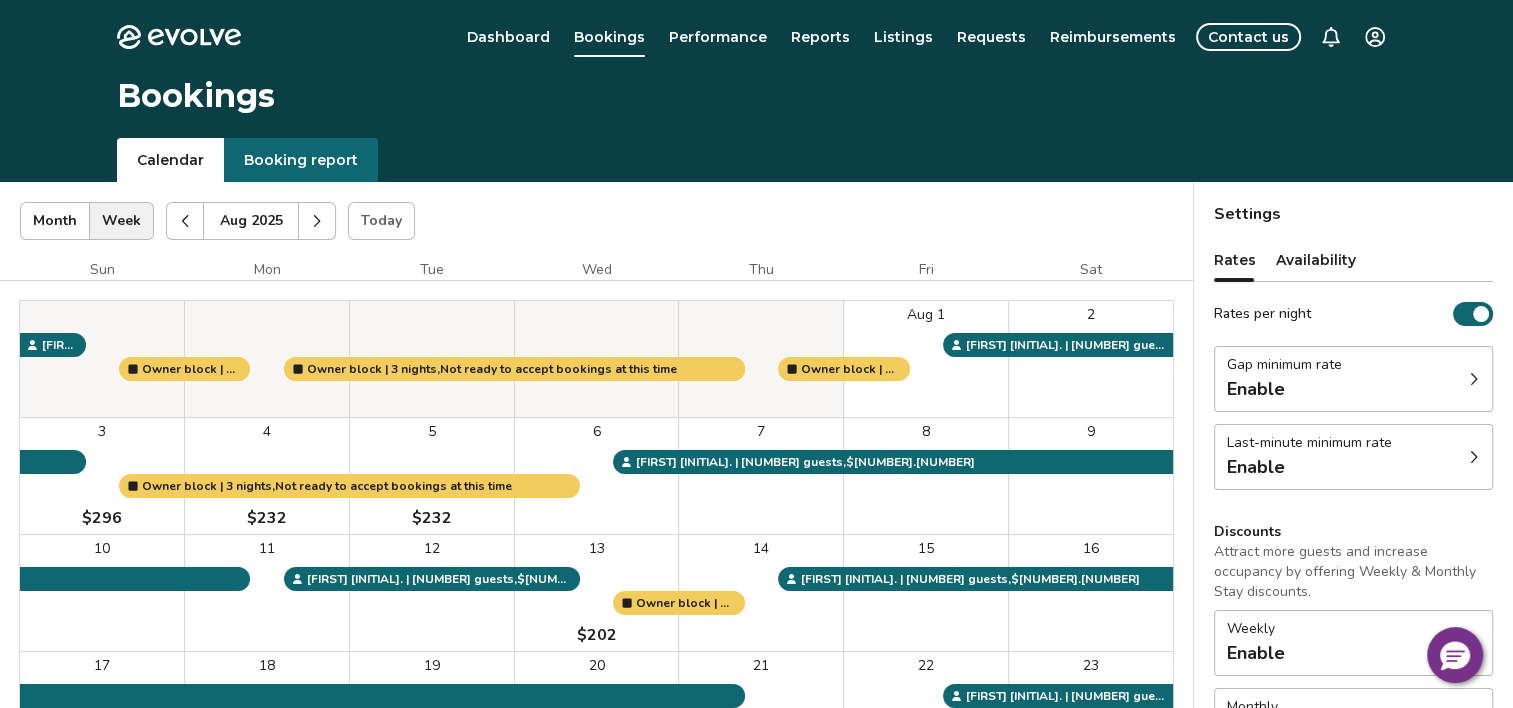click 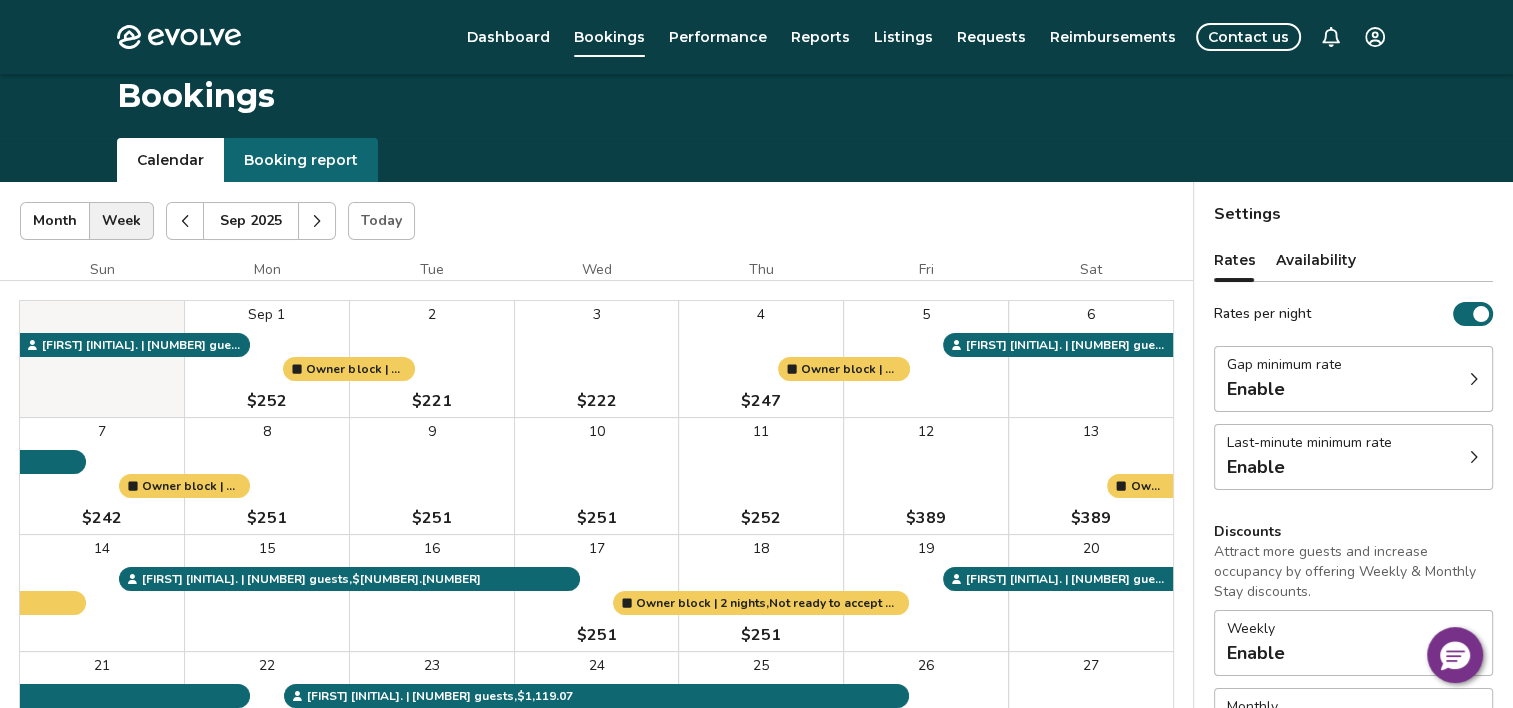 scroll, scrollTop: 100, scrollLeft: 0, axis: vertical 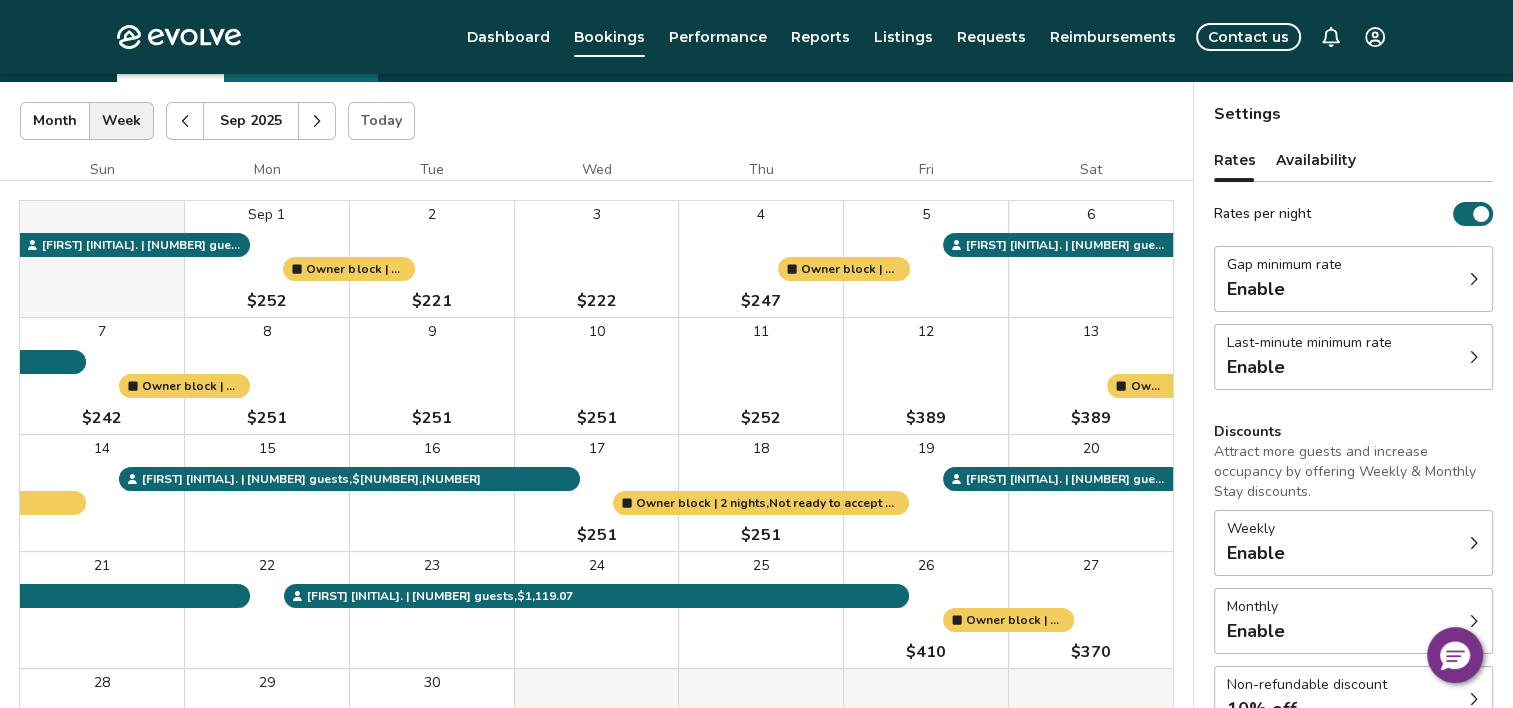 click 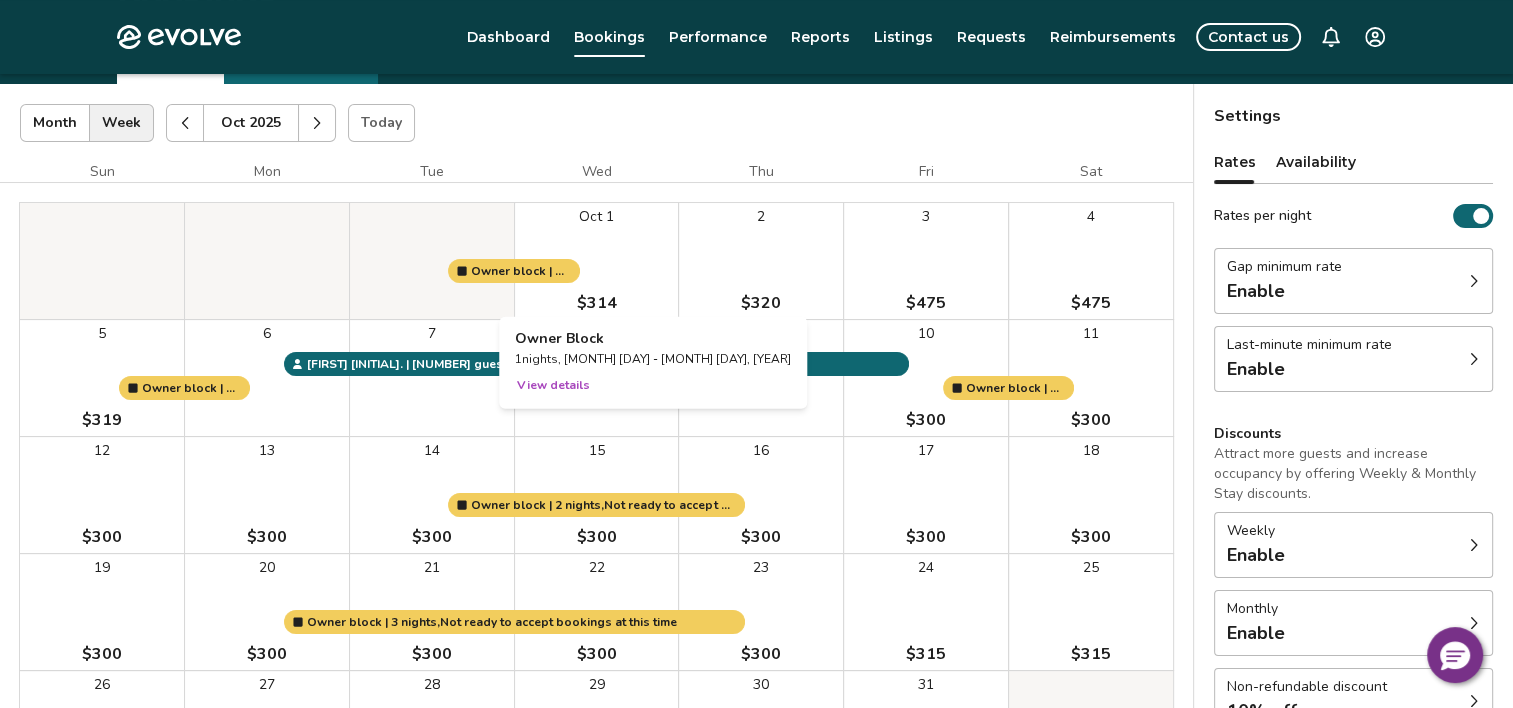 scroll, scrollTop: 0, scrollLeft: 0, axis: both 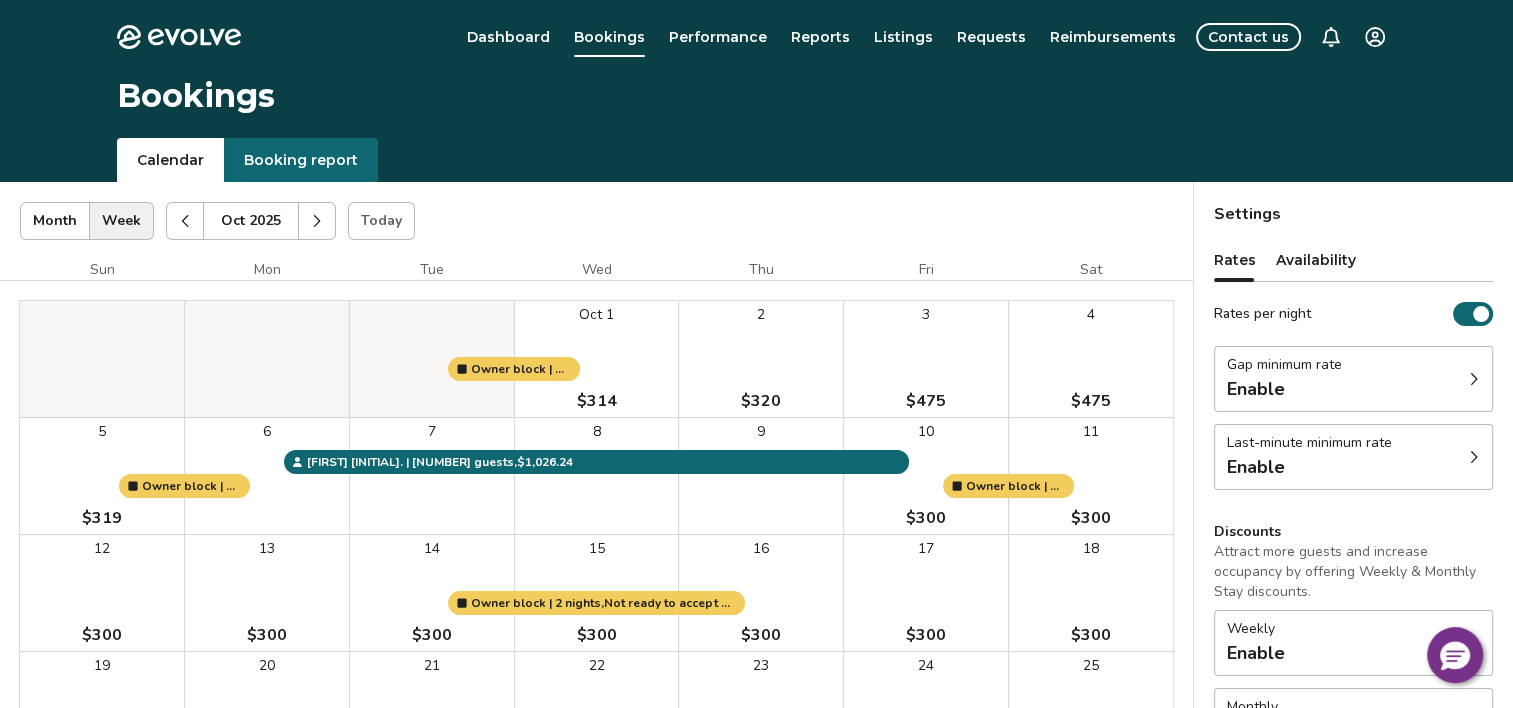 click at bounding box center (317, 221) 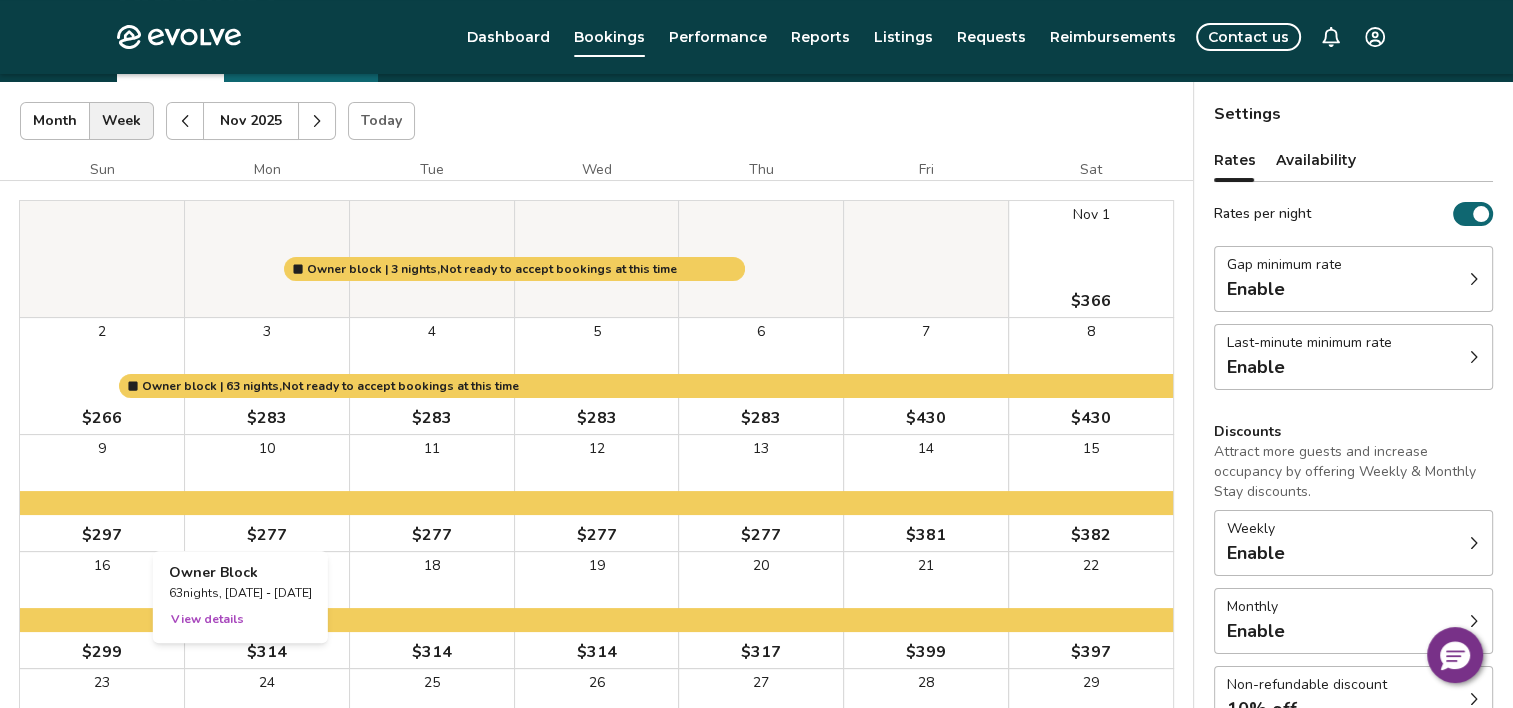 scroll, scrollTop: 0, scrollLeft: 0, axis: both 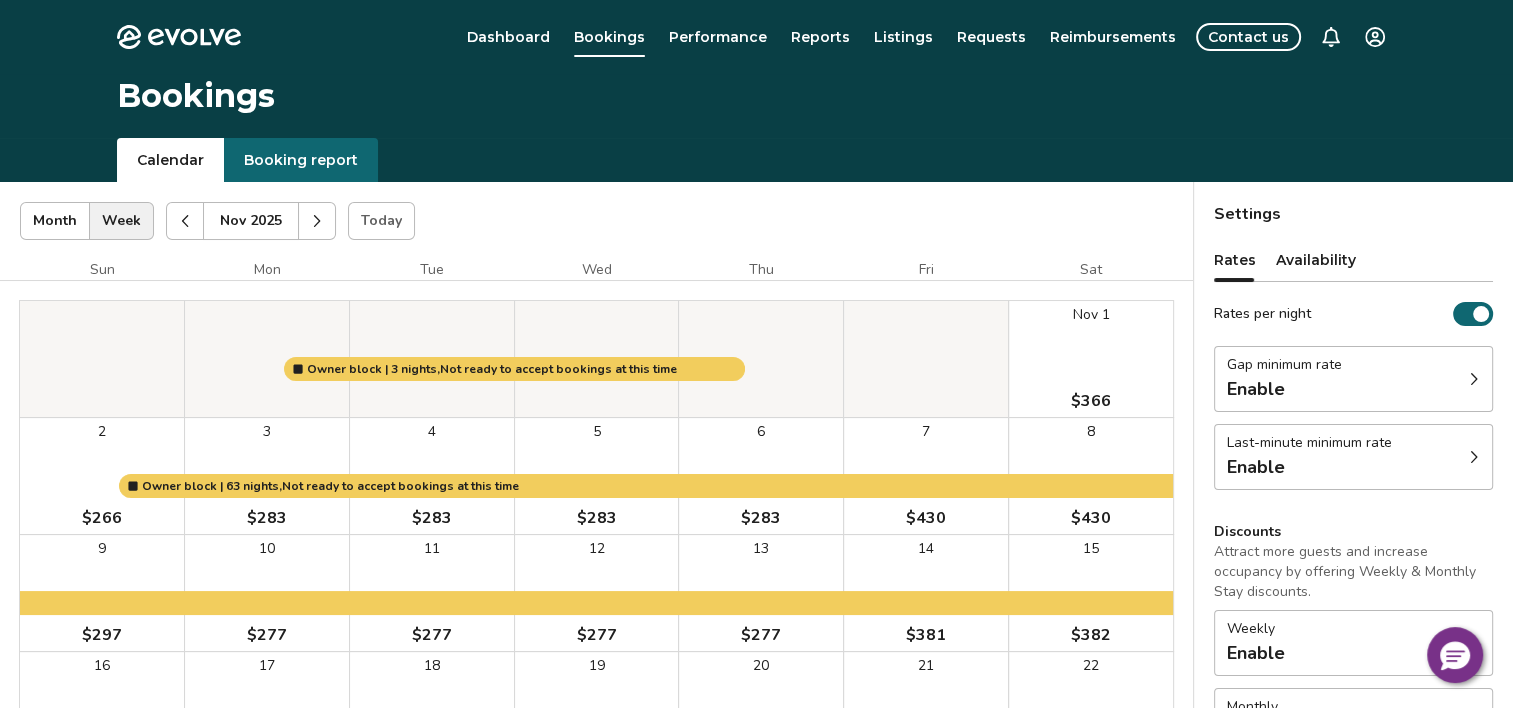 click at bounding box center [317, 221] 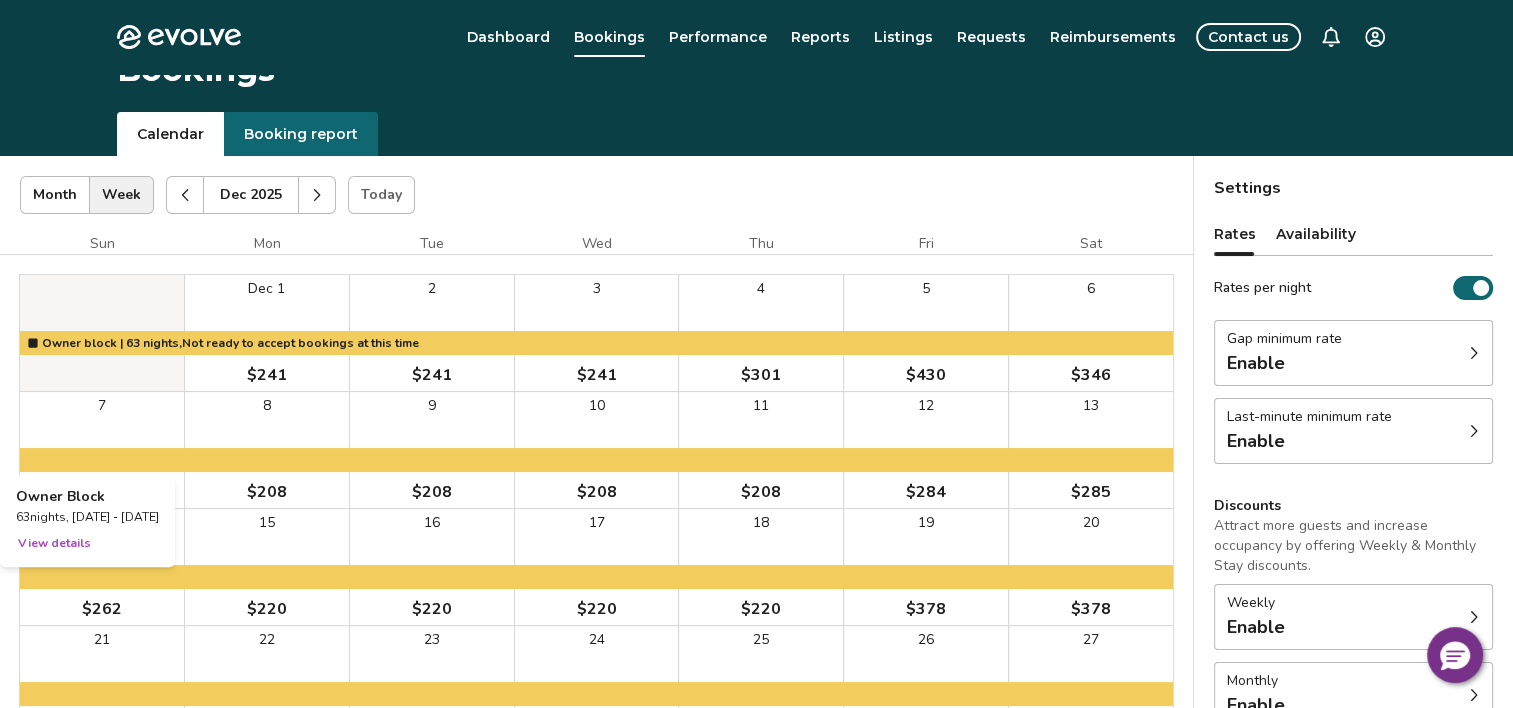 scroll, scrollTop: 0, scrollLeft: 0, axis: both 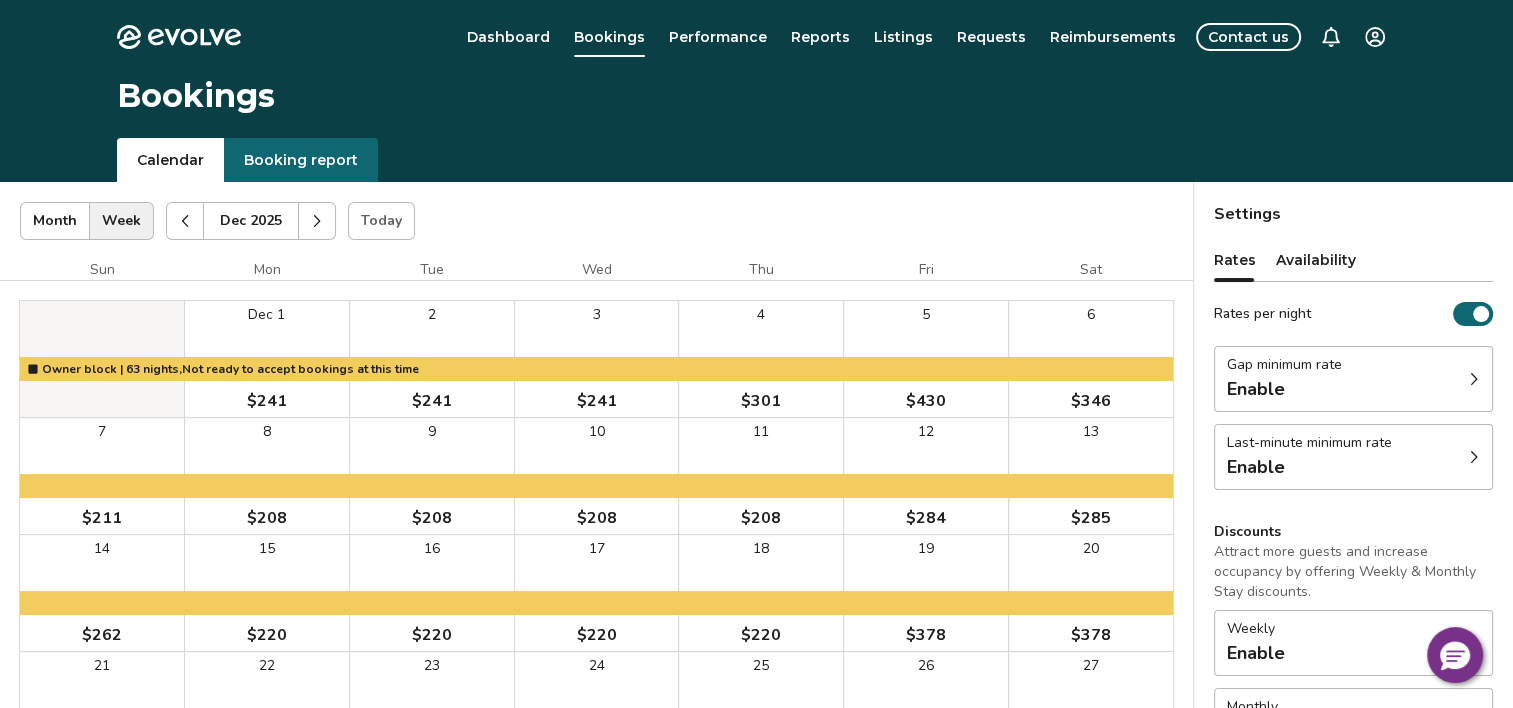 click at bounding box center [317, 221] 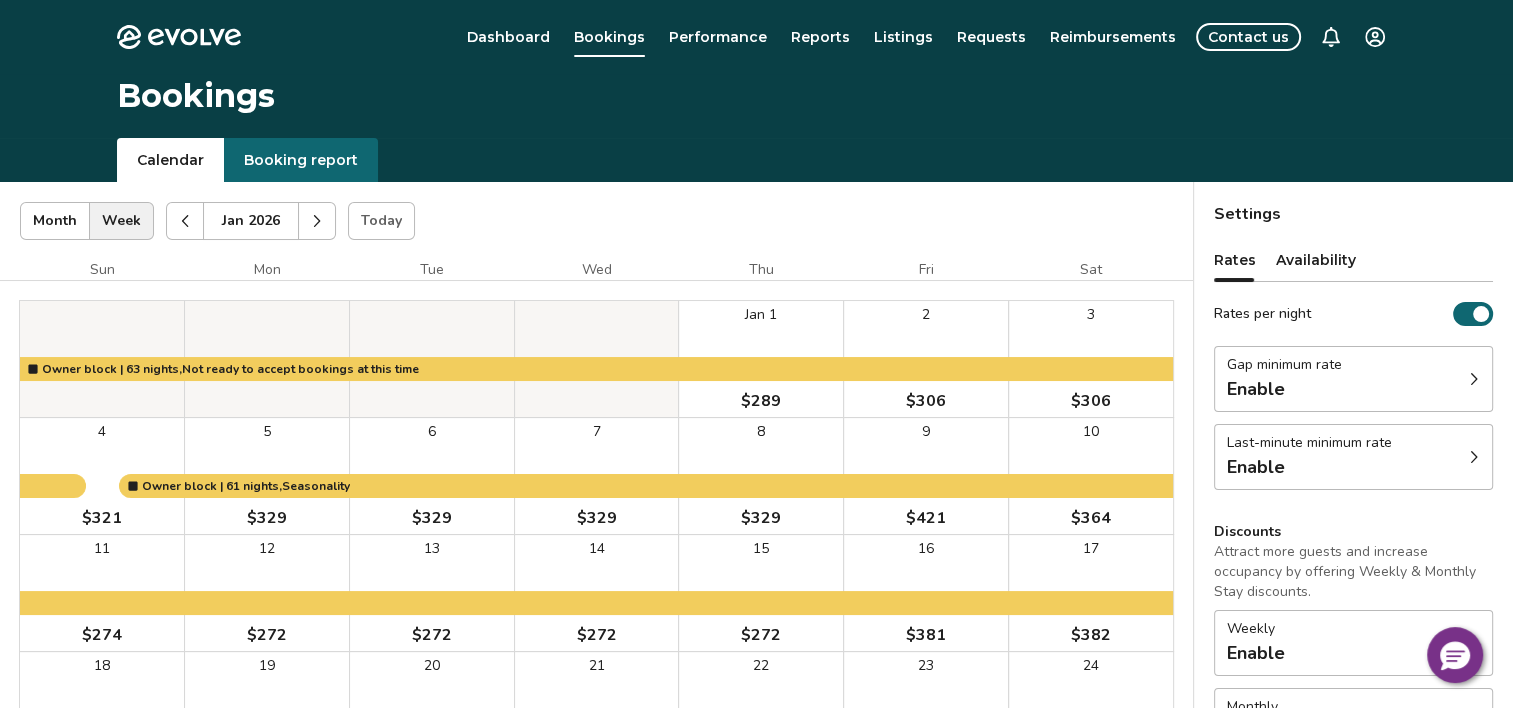 click 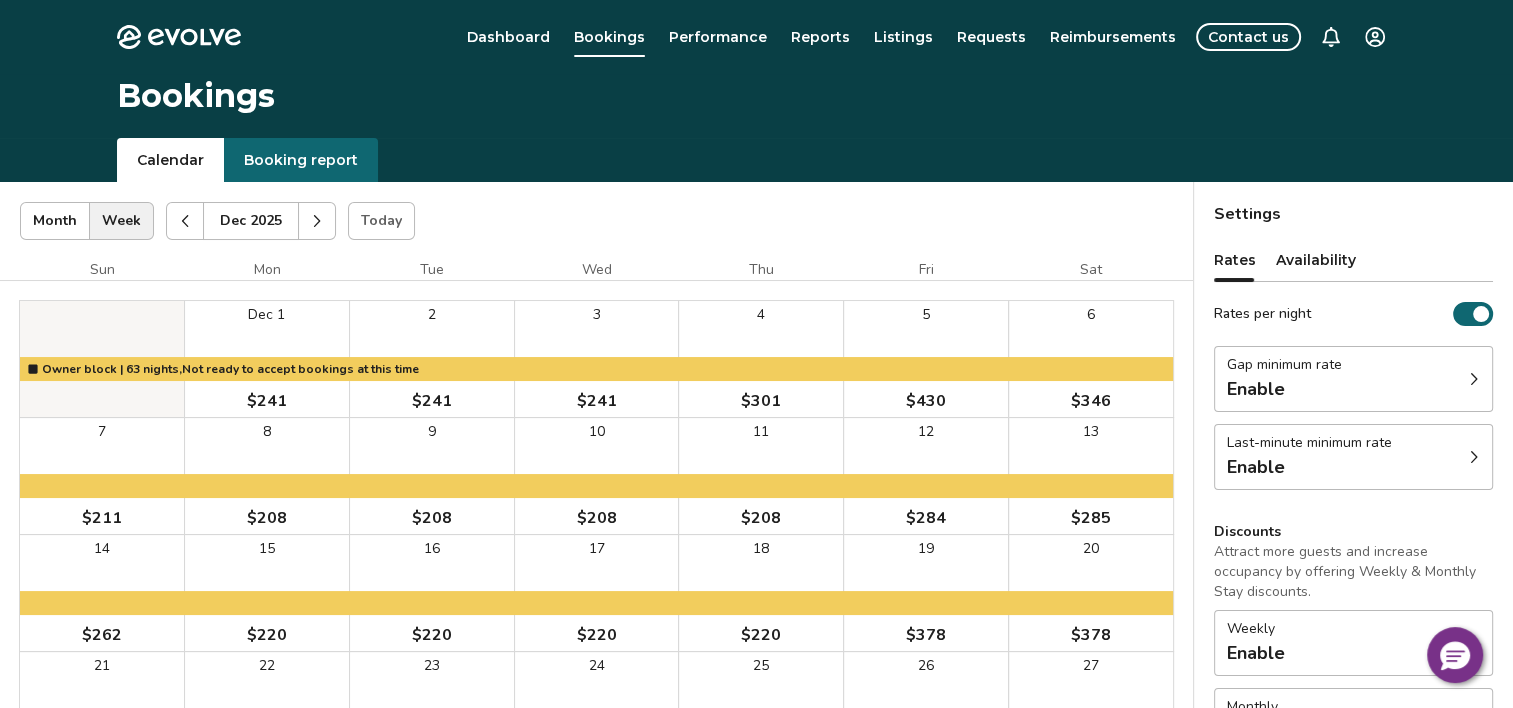 click 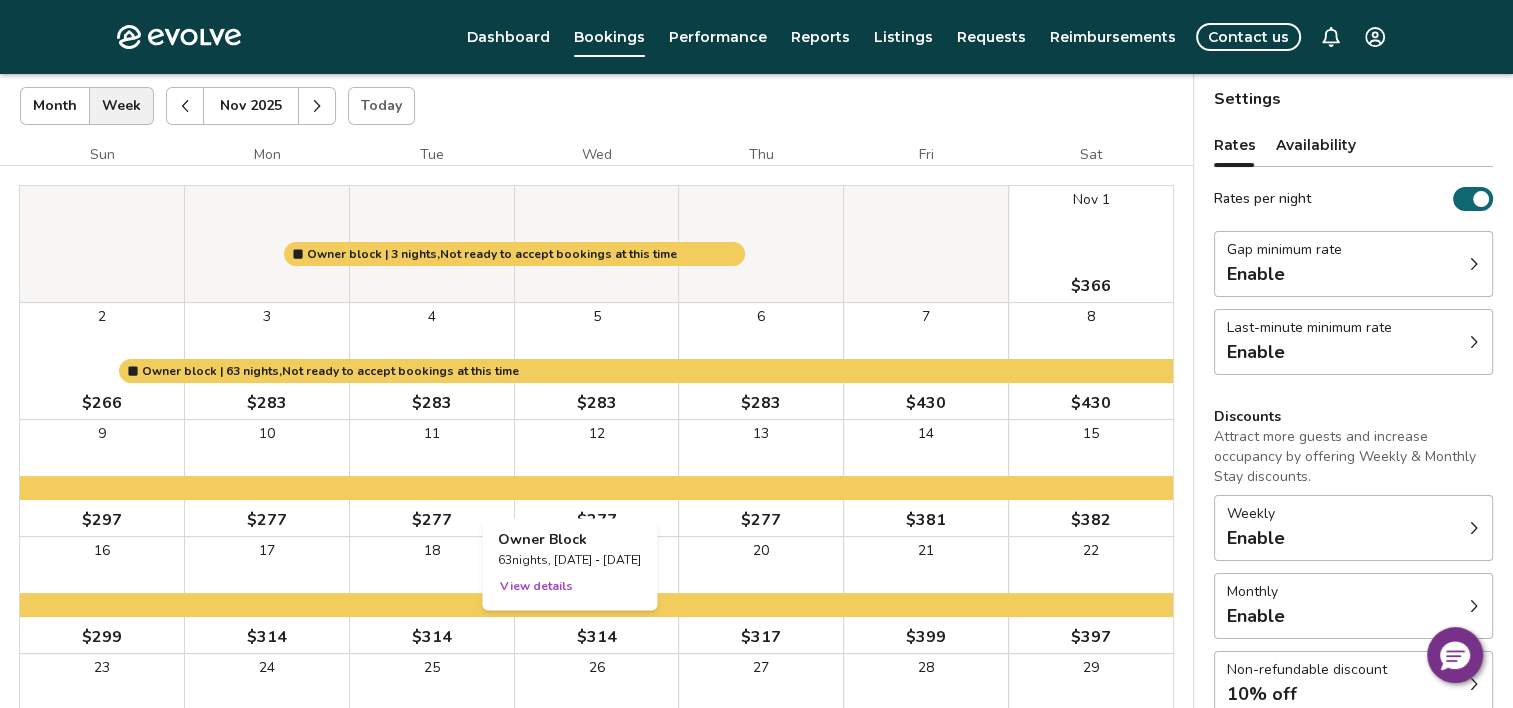 scroll, scrollTop: 100, scrollLeft: 0, axis: vertical 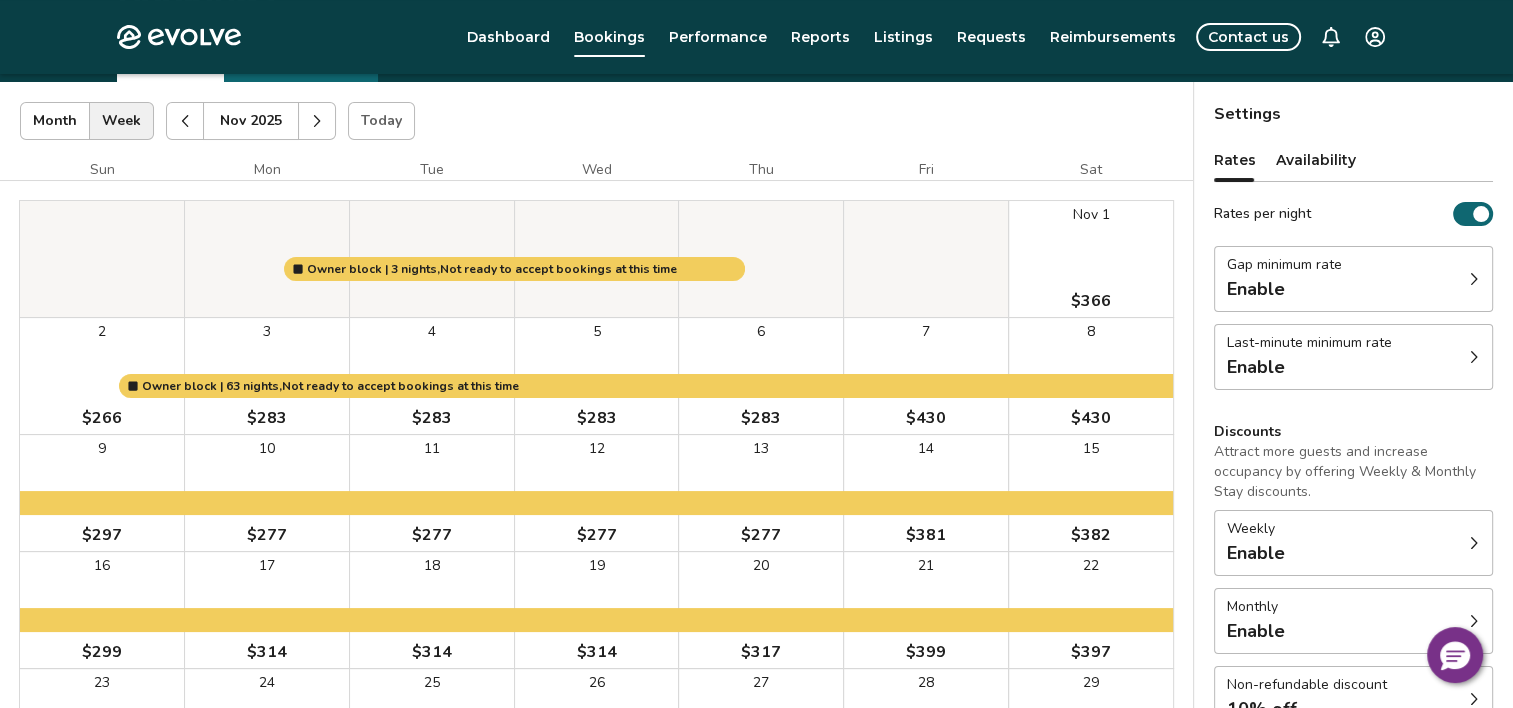 click 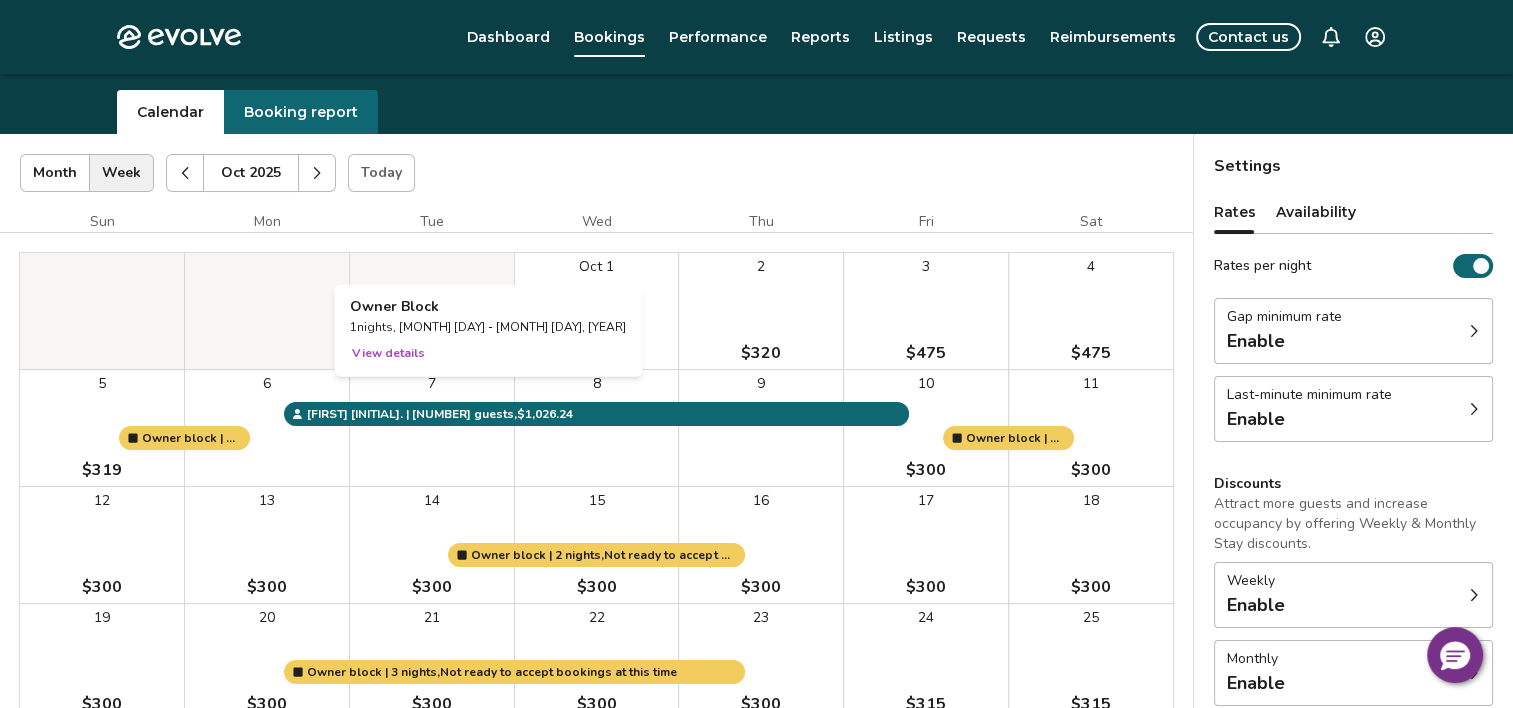 scroll, scrollTop: 0, scrollLeft: 0, axis: both 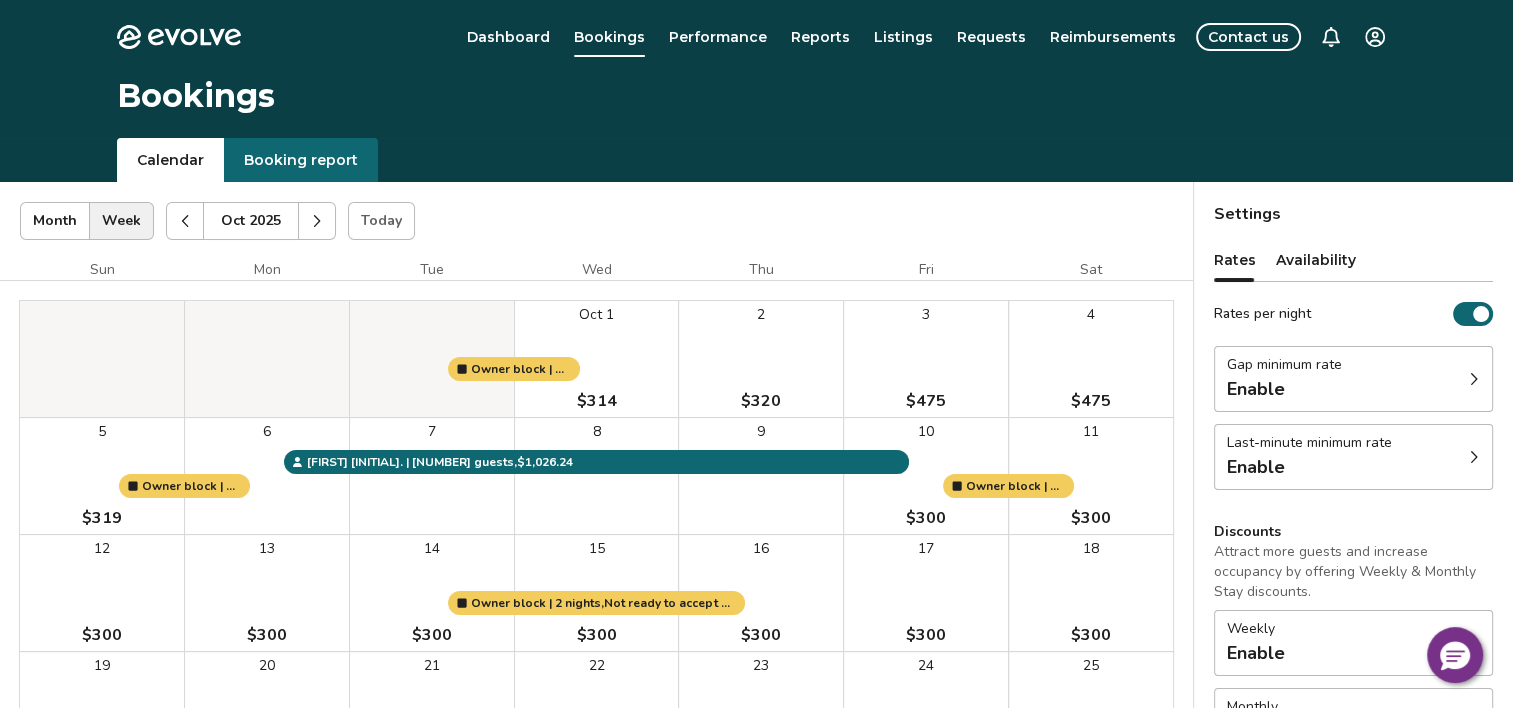 click at bounding box center [185, 221] 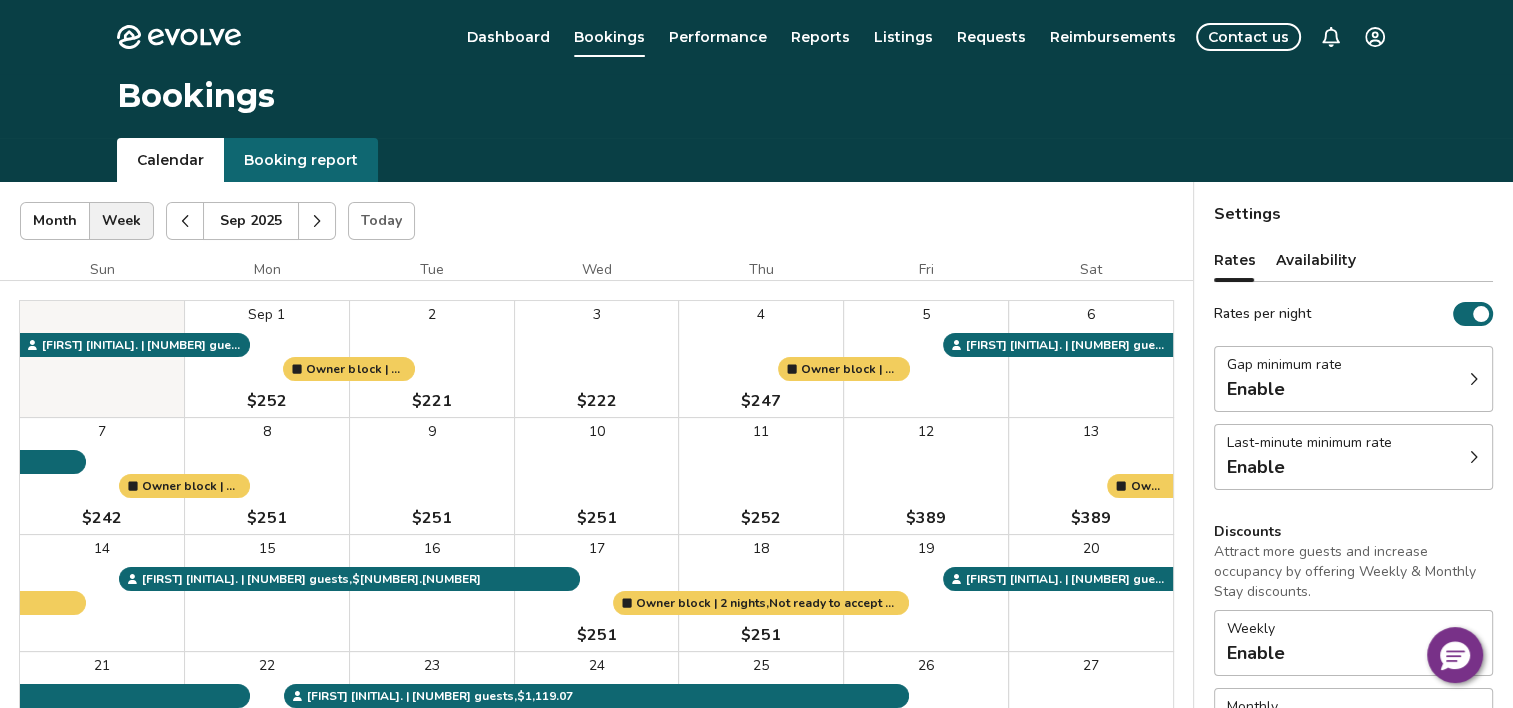 click 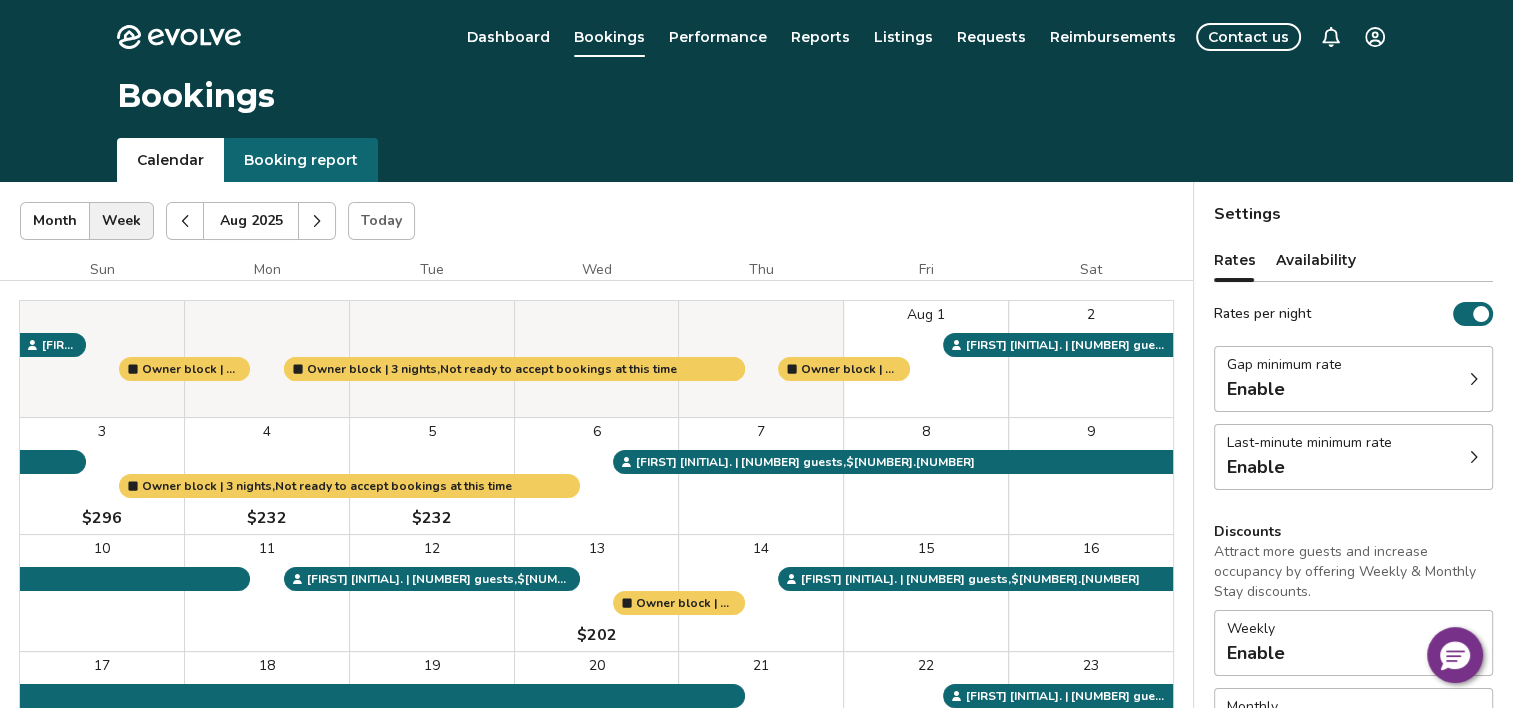 click 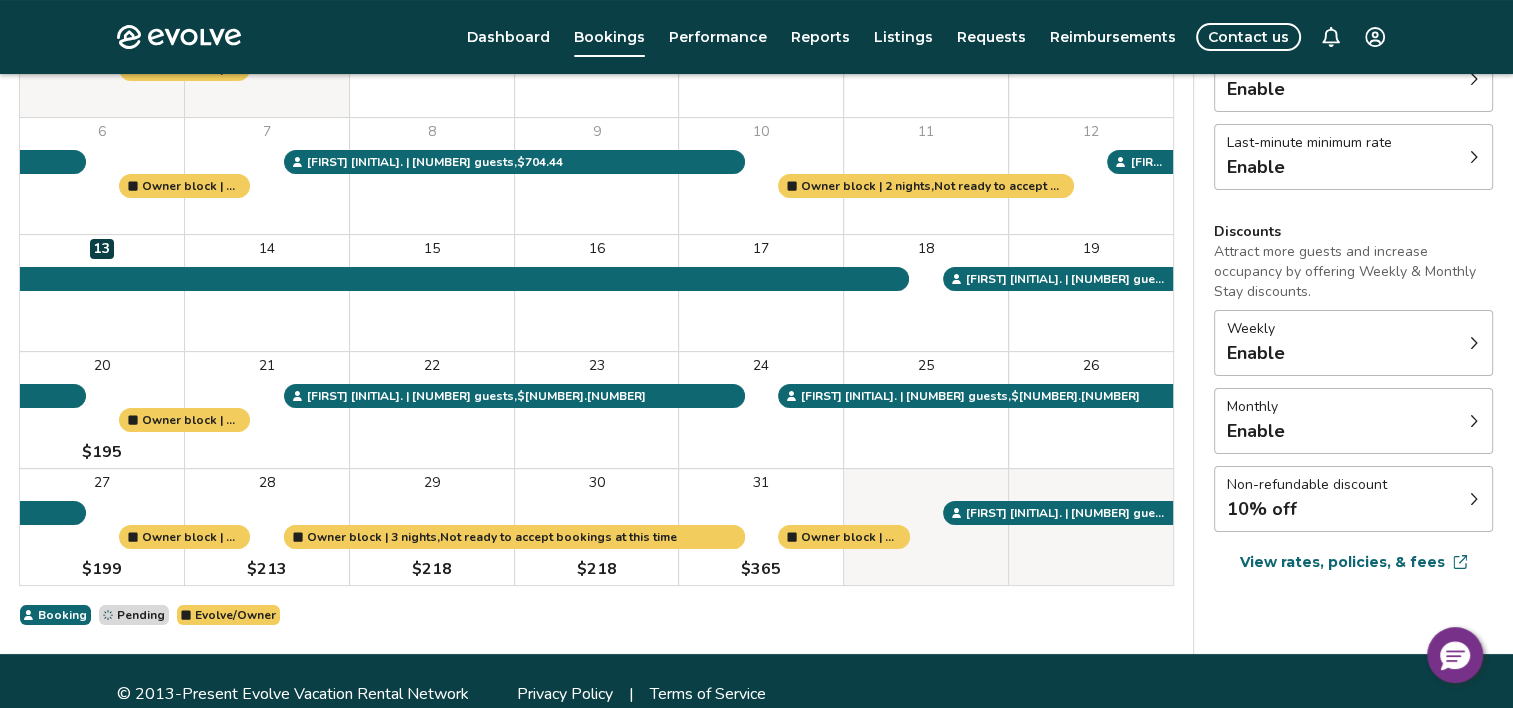 scroll, scrollTop: 0, scrollLeft: 0, axis: both 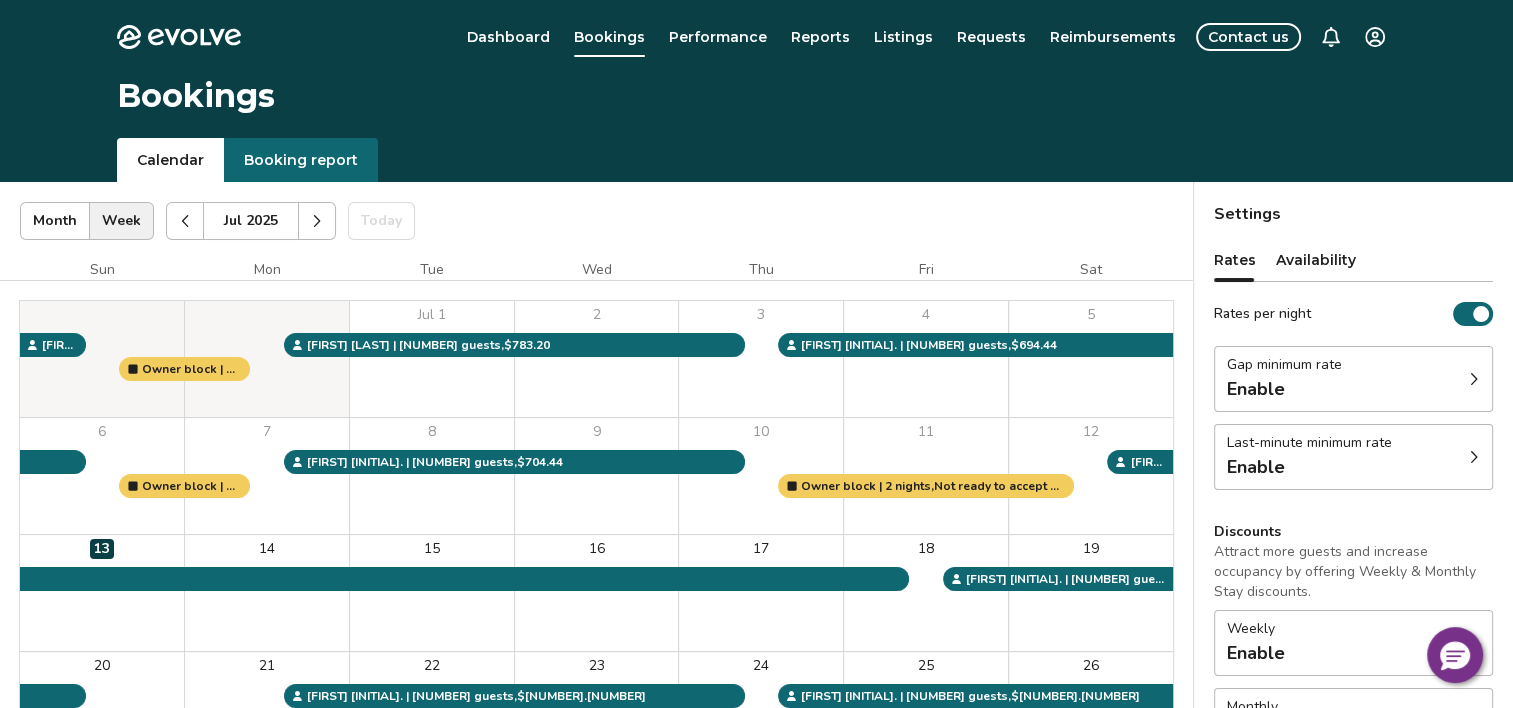 click on "Evolve Dashboard Bookings Performance Reports Listings Requests Reimbursements Contact us Bookings Calendar Booking report [MONTH] [YEAR]  | Views Month Week [MONTH] [YEAR] Today Settings [BRAND] Cabin Retreat [MONTH] [YEAR] Sun Mon Tue Wed Thu Fri Sat [DAY] 1 2 3 4 5 6 7 8 9 10 11 12 13 14 15 16 17 18 19 20 $[PRICE] 21 22 23 24 25 26 27 $[PRICE] 28 $[PRICE] 29 $[PRICE] 30 $[PRICE] 31 $[PRICE] Owner block | [NUMBER] nights,  Not ready to accept bookings at this time Owner block | [NUMBER] nights,  Not ready to accept bookings at this time Owner block | [NUMBER] nights,  Not ready to accept bookings at this time Owner block | [NUMBER] nights,  Not ready to accept bookings at this time Owner block | [NUMBER] nights,  Not ready to accept bookings at this time Owner block | [NUMBER] nights,  Not ready to accept bookings at this time Owner block | [NUMBER] nights,  Not ready to accept bookings at this time Owner block | [NUMBER] nights,  Not ready to accept bookings at this time [FIRST] [INITIAL]. | [NUMBER] guests ,  $[PRICE] [FIRST] [INITIAL]. | [NUMBER] guests ,  $[PRICE] [FIRST] [INITIAL]. | [NUMBER] guests ,  $[PRICE] [FIRST] [INITIAL]. | [NUMBER] guests ,  $[PRICE] ,  ," at bounding box center [756, 517] 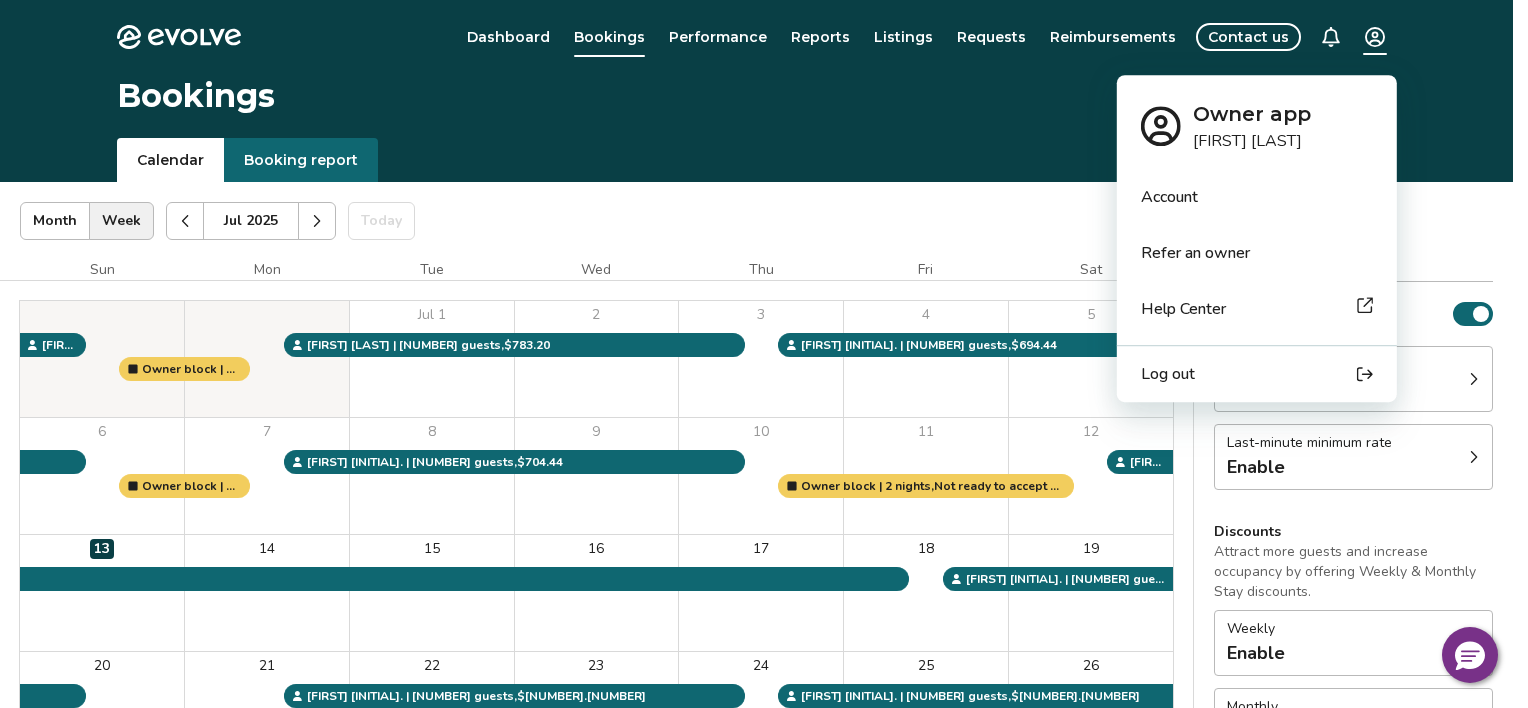 click on "Log out" at bounding box center [1168, 374] 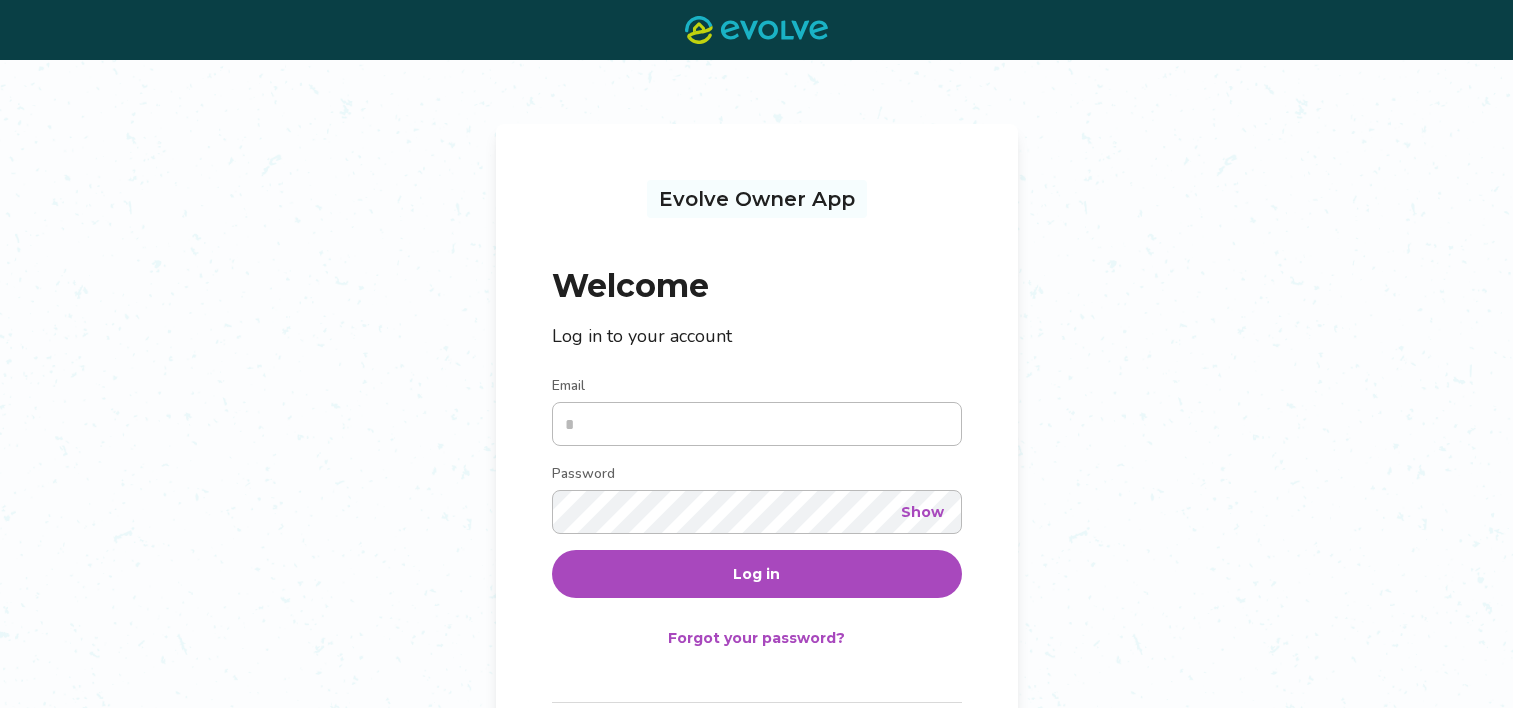 scroll, scrollTop: 0, scrollLeft: 0, axis: both 